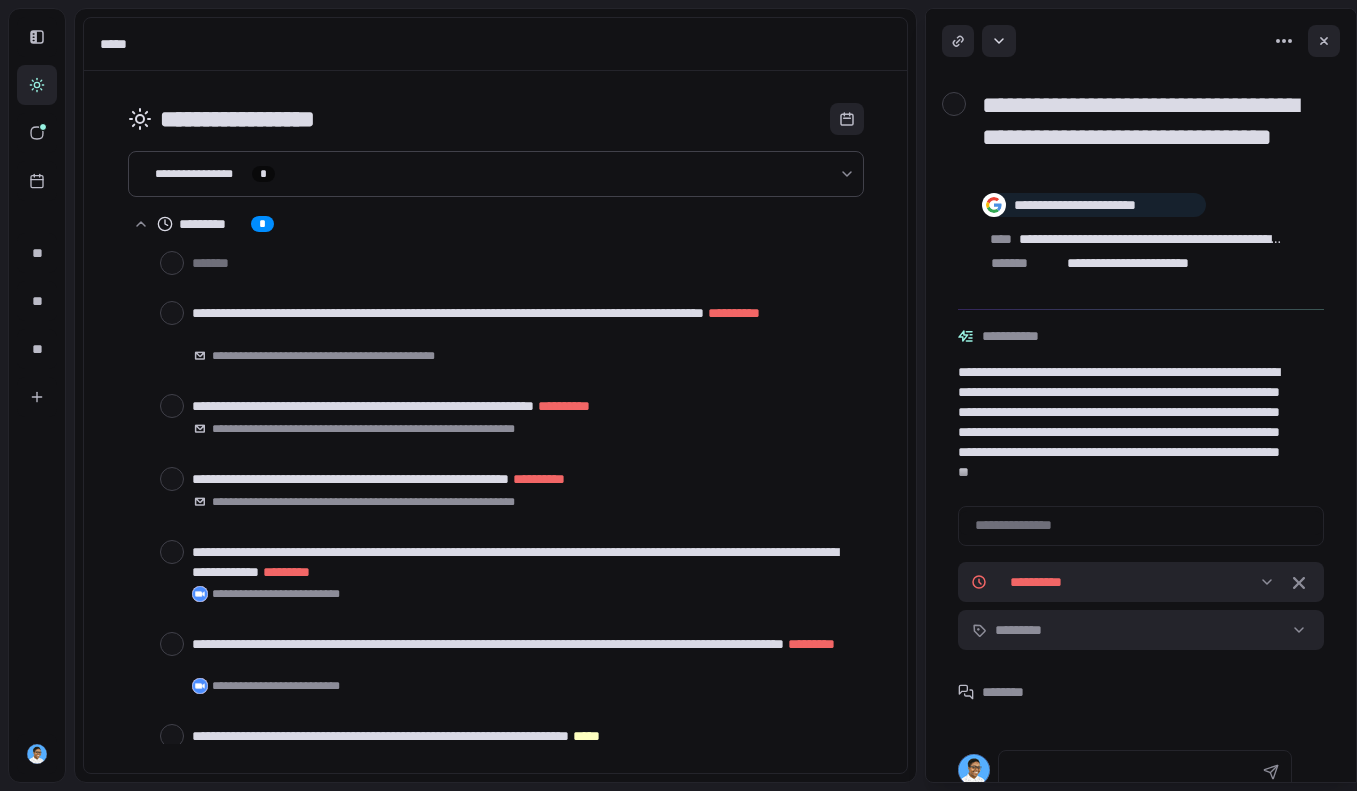 scroll, scrollTop: 0, scrollLeft: 0, axis: both 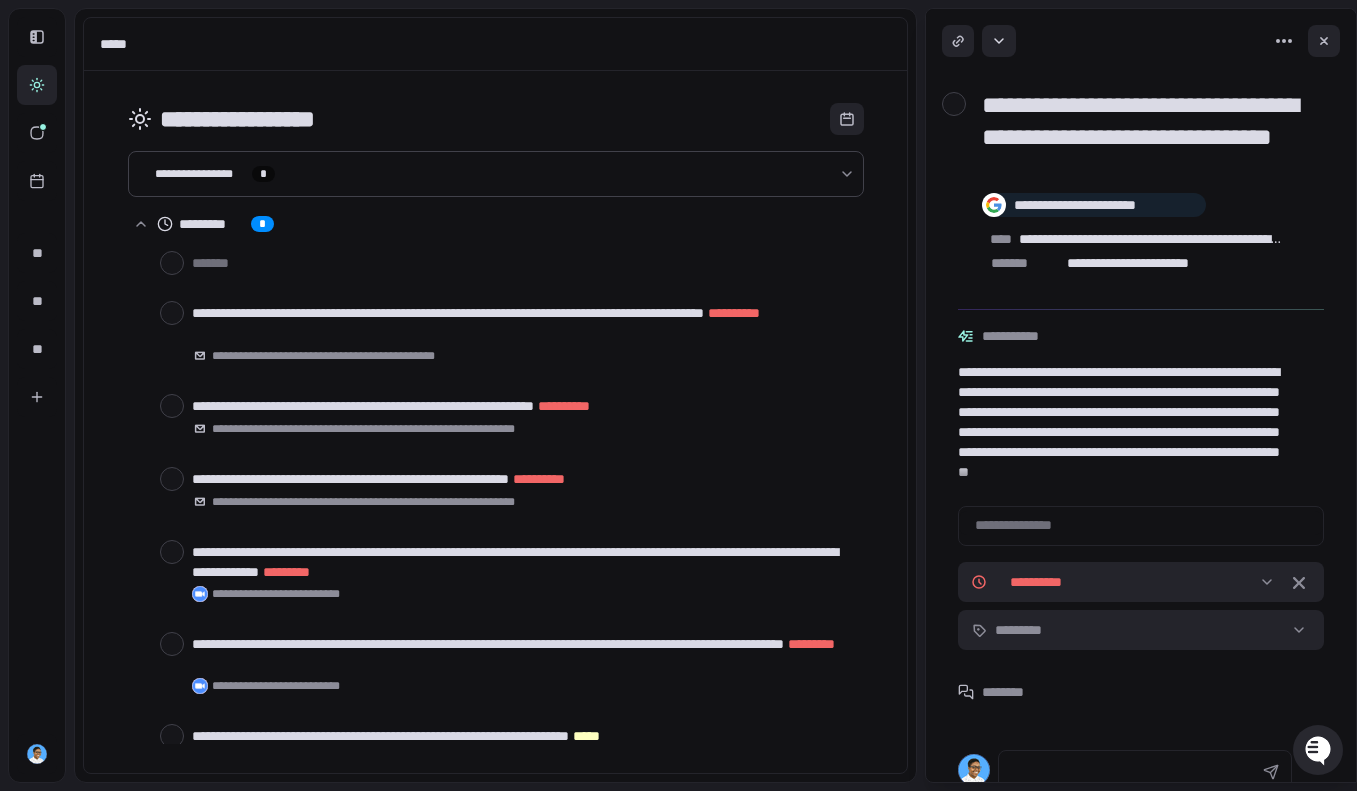 click 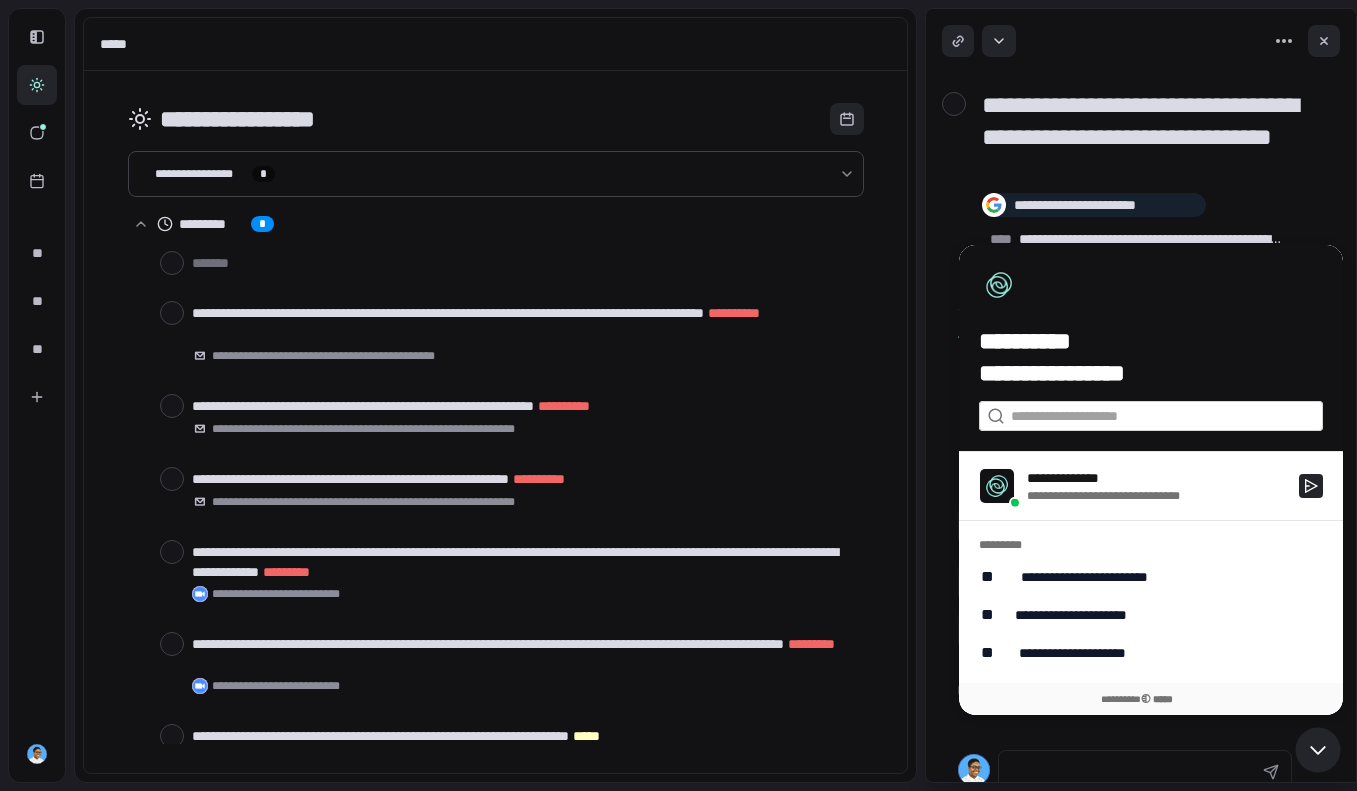 type on "*" 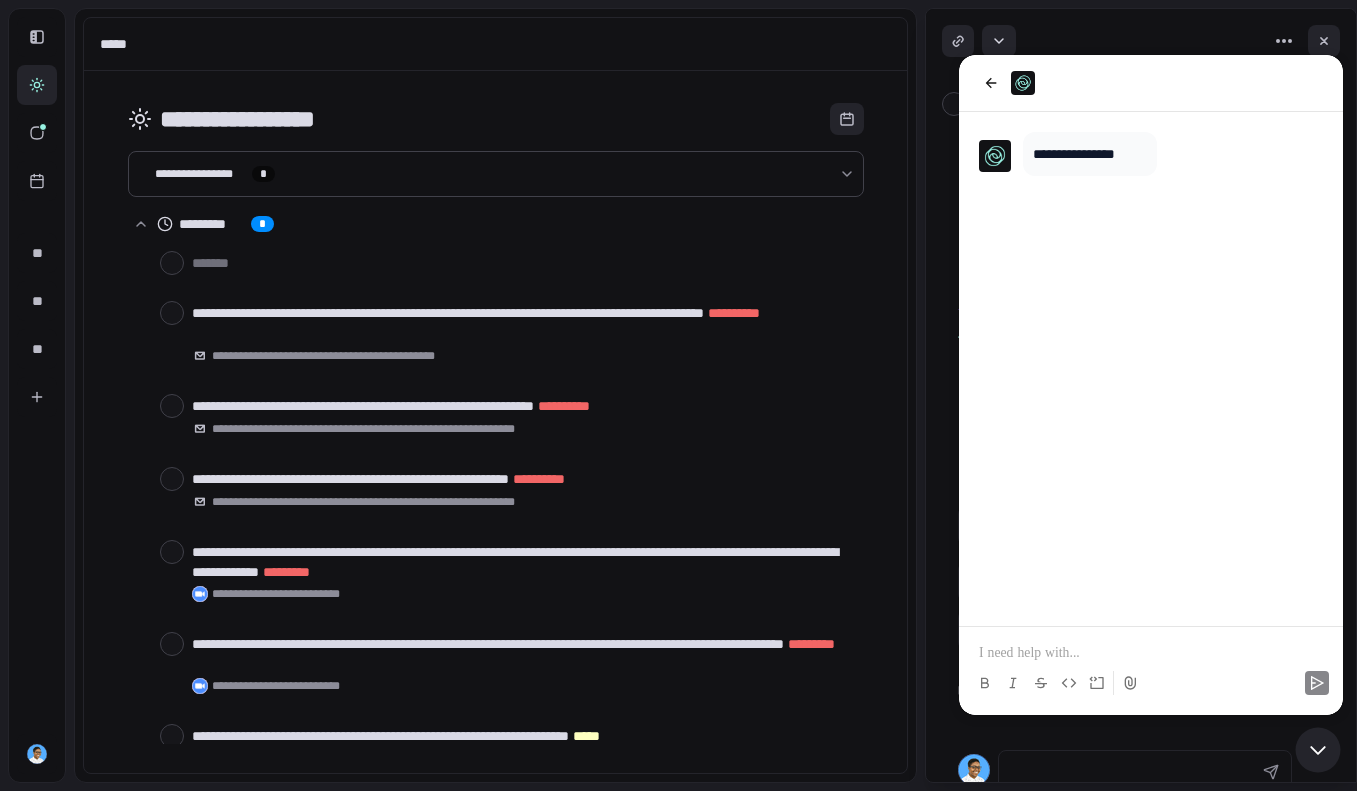 type 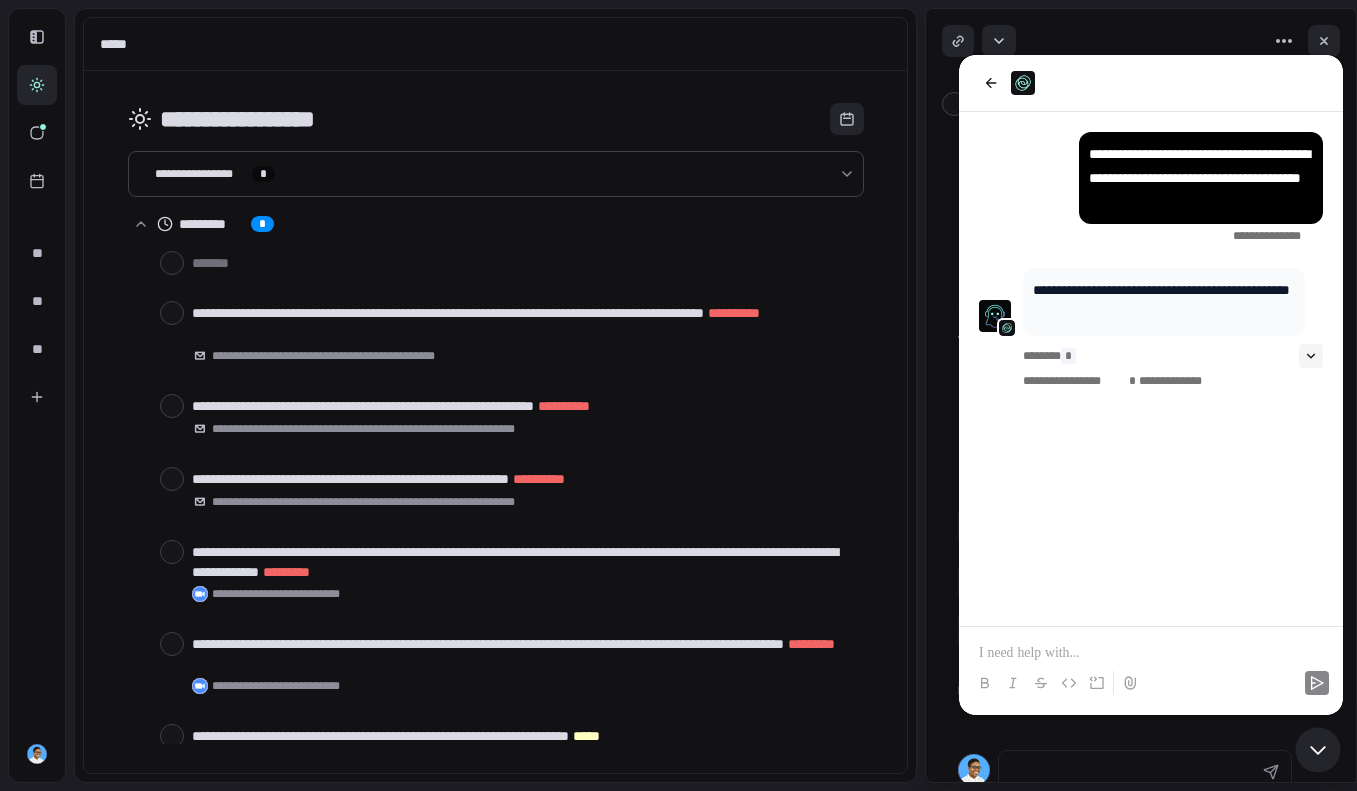 click 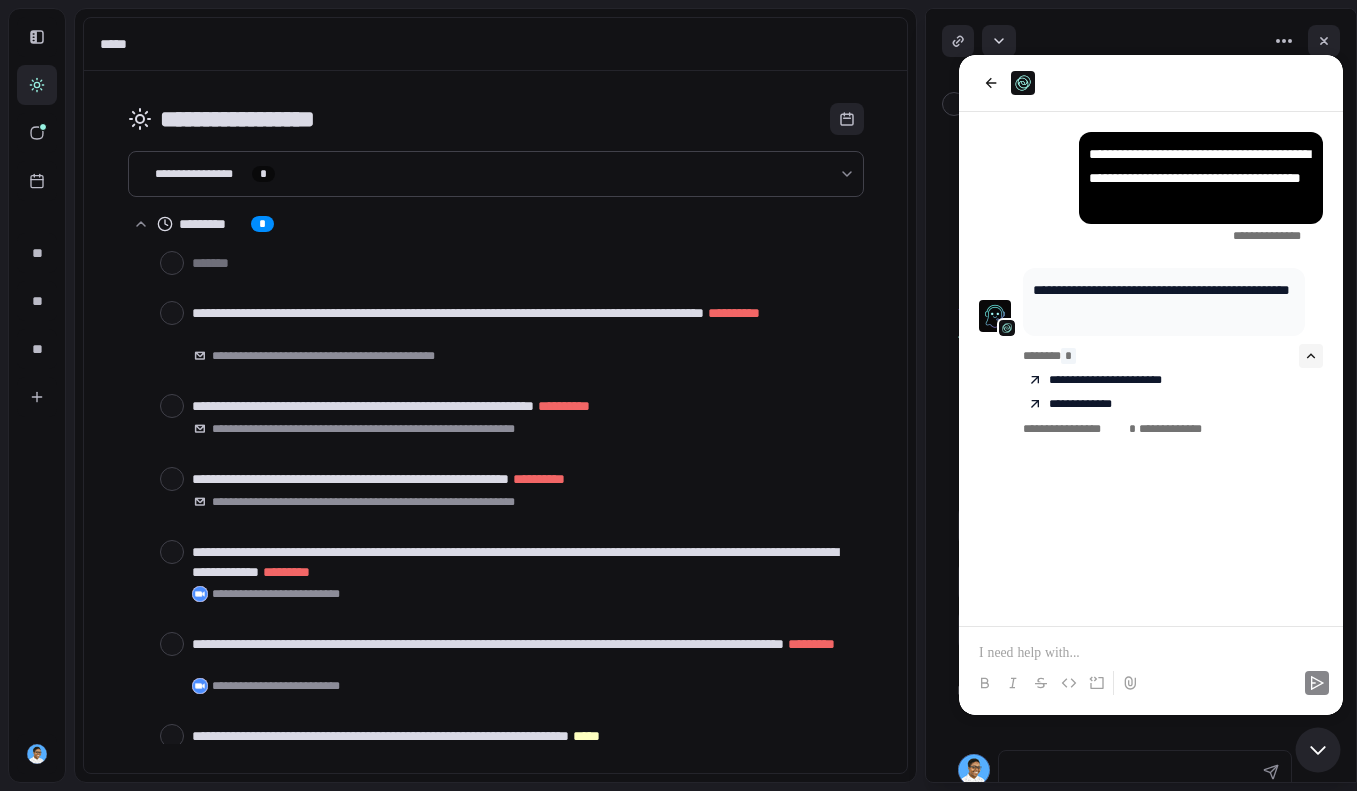 click 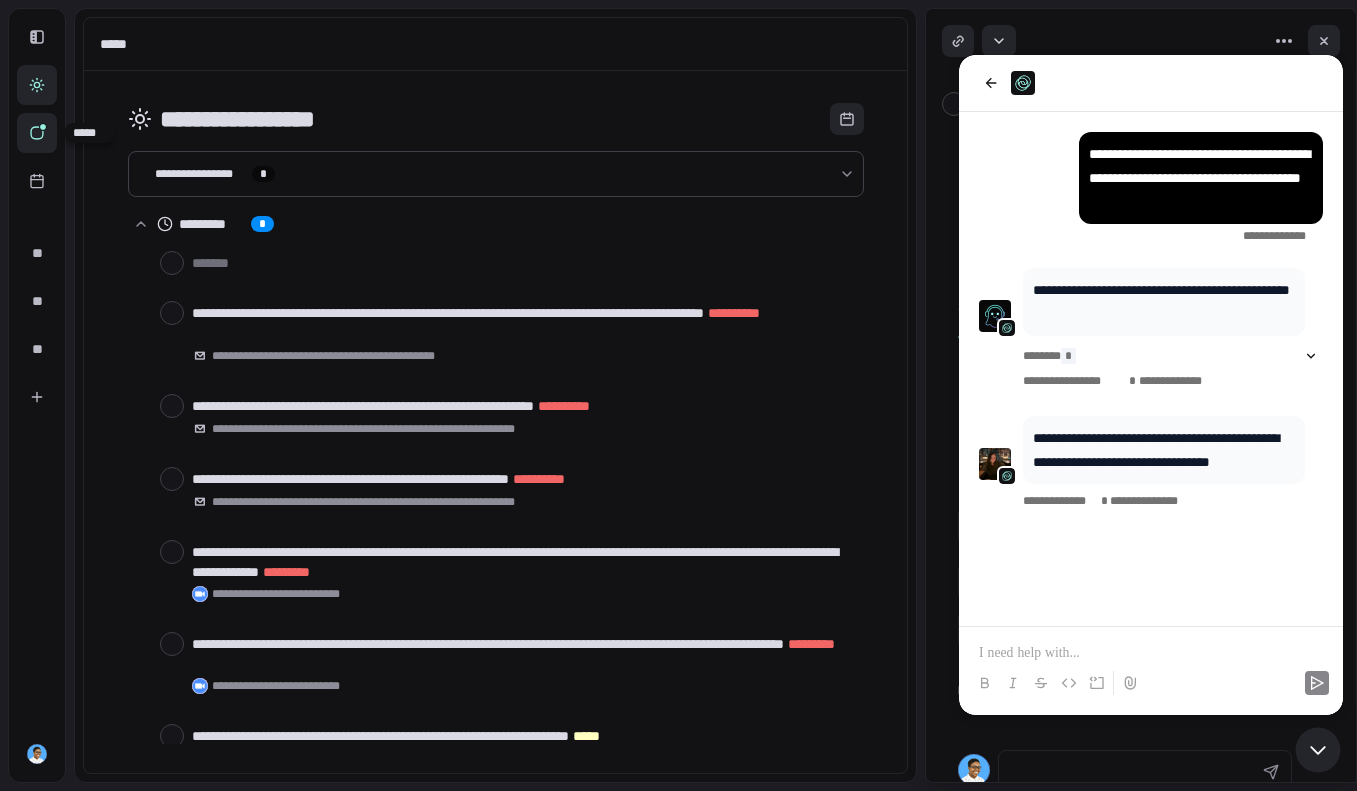 click at bounding box center (43, 127) 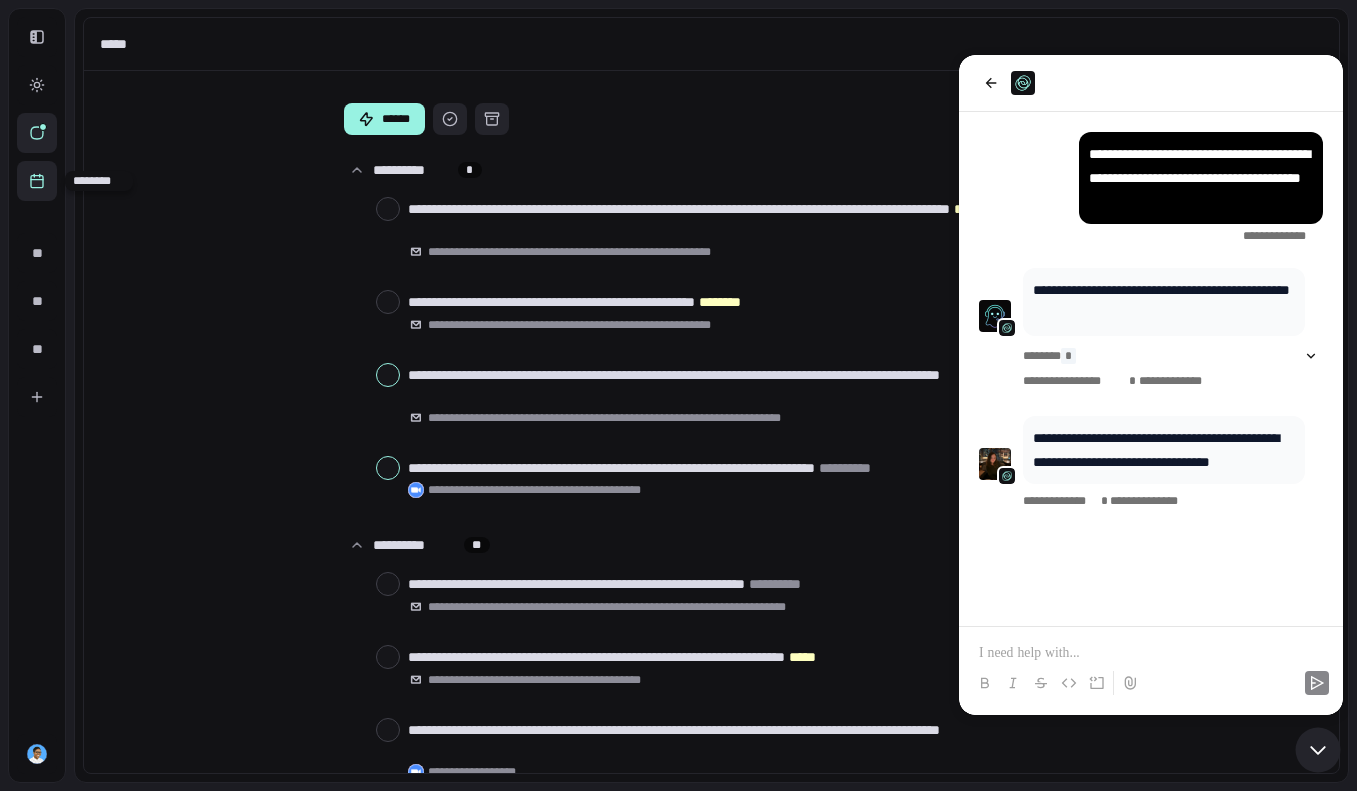 click at bounding box center [37, 181] 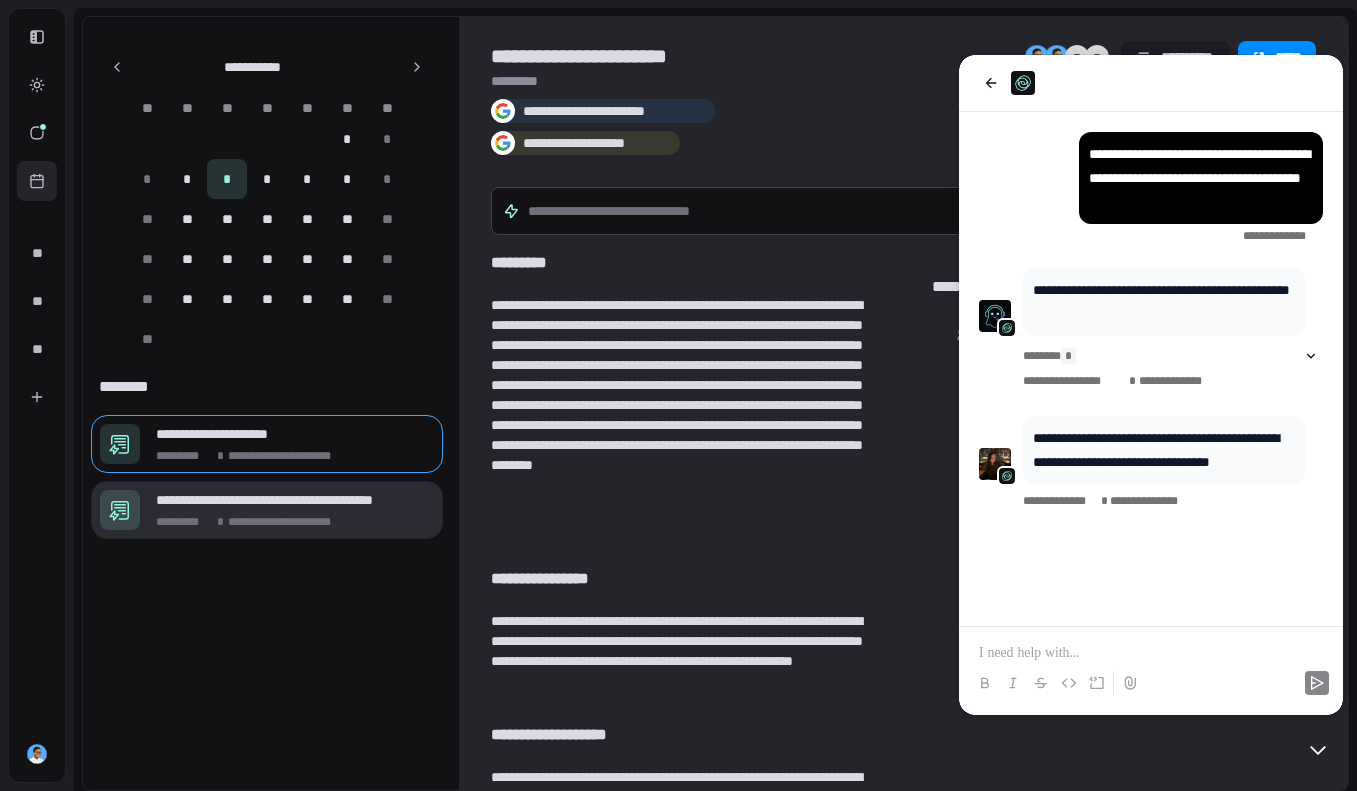 click on "[FIRST] [LAST]" at bounding box center (288, 522) 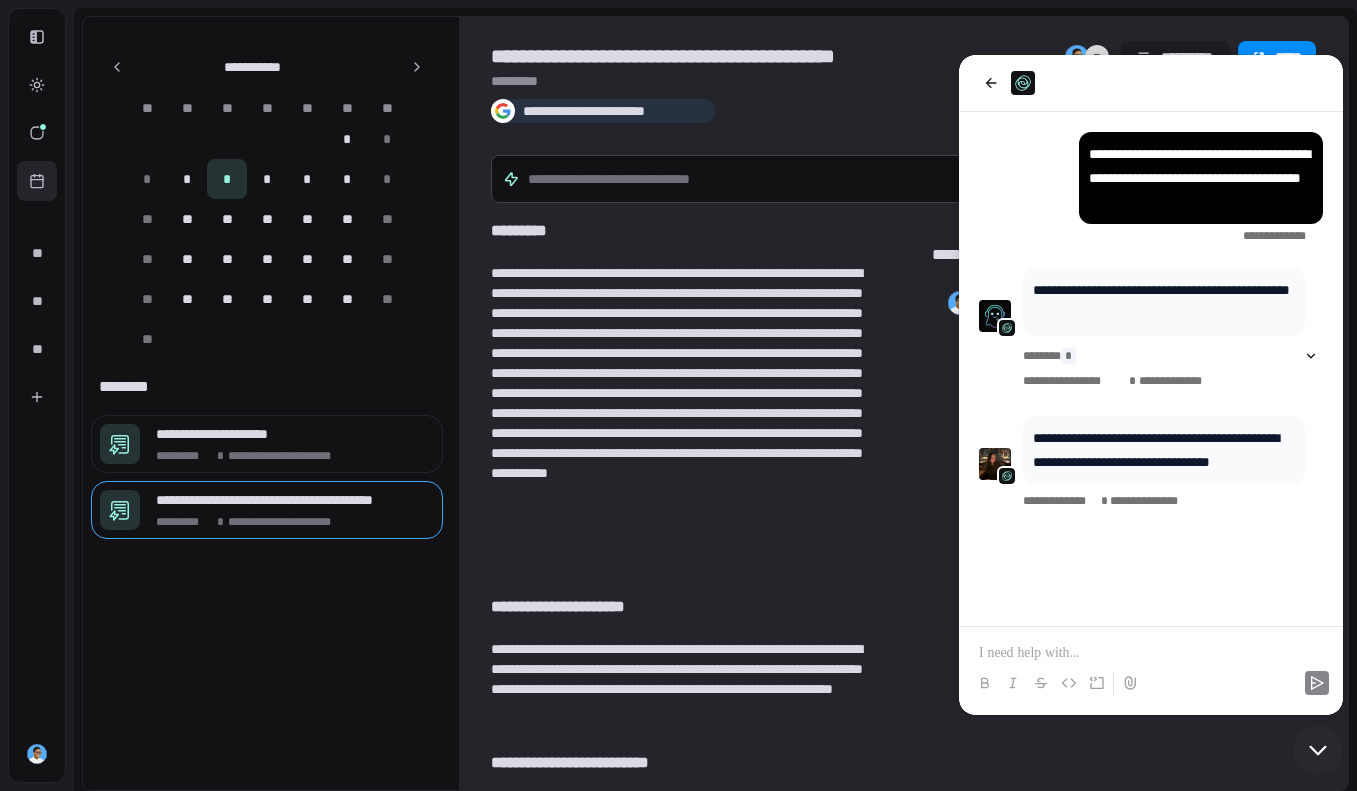 click 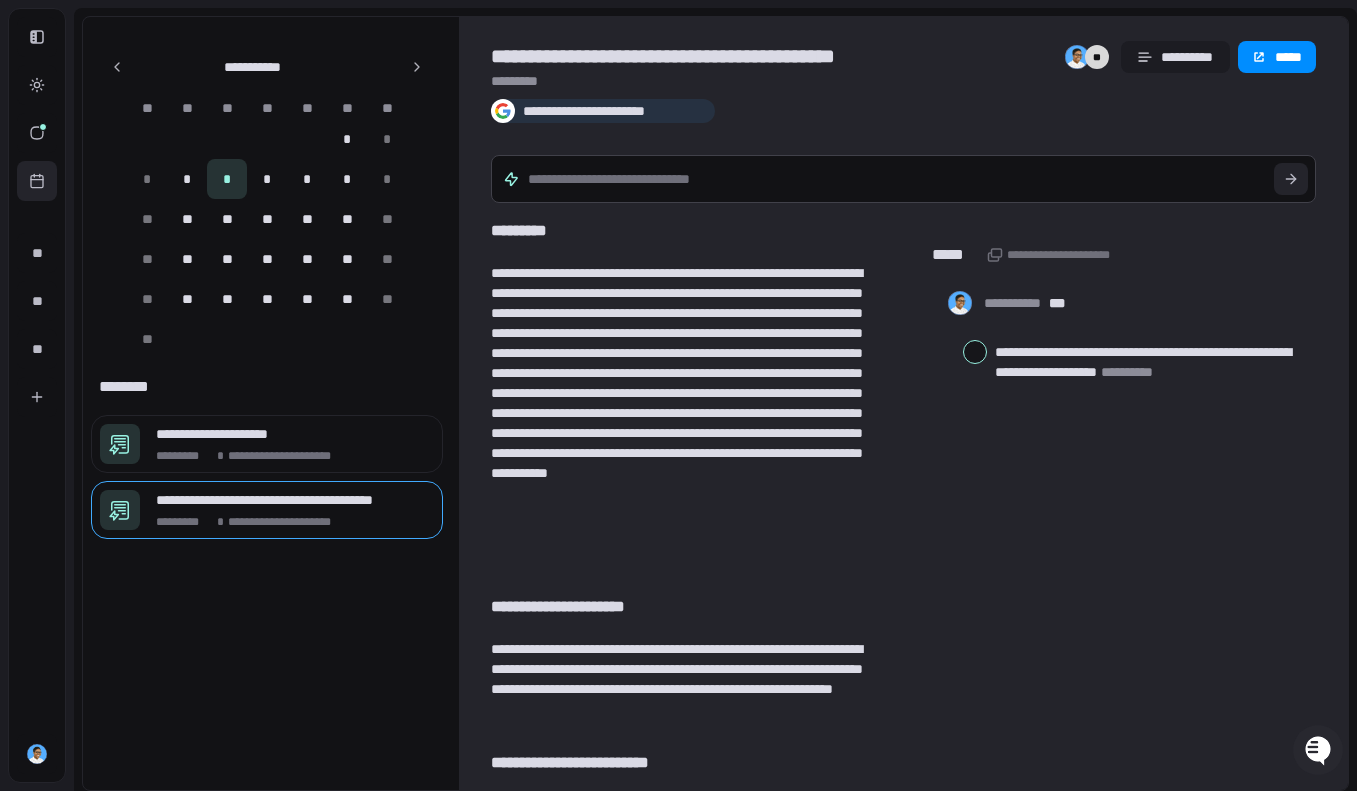 click 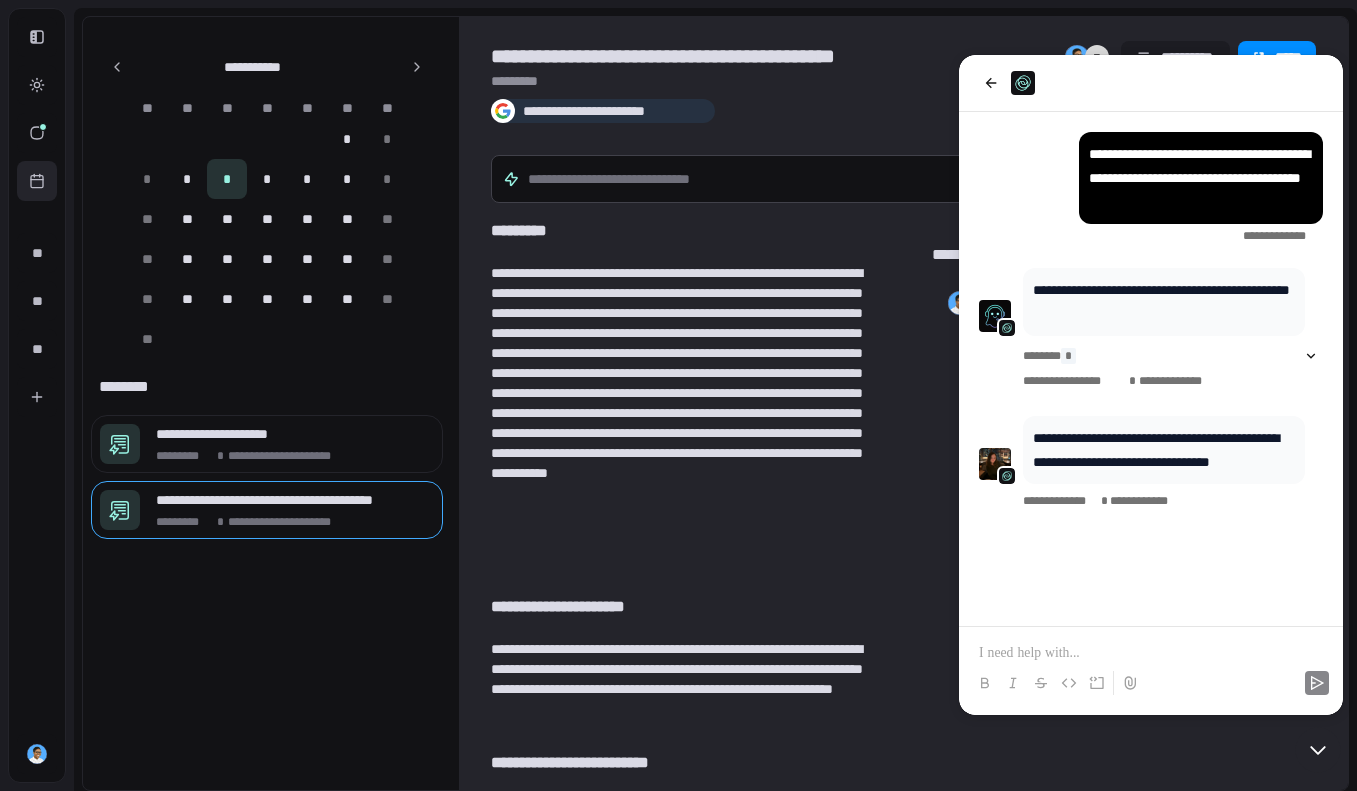 click at bounding box center [1151, 653] 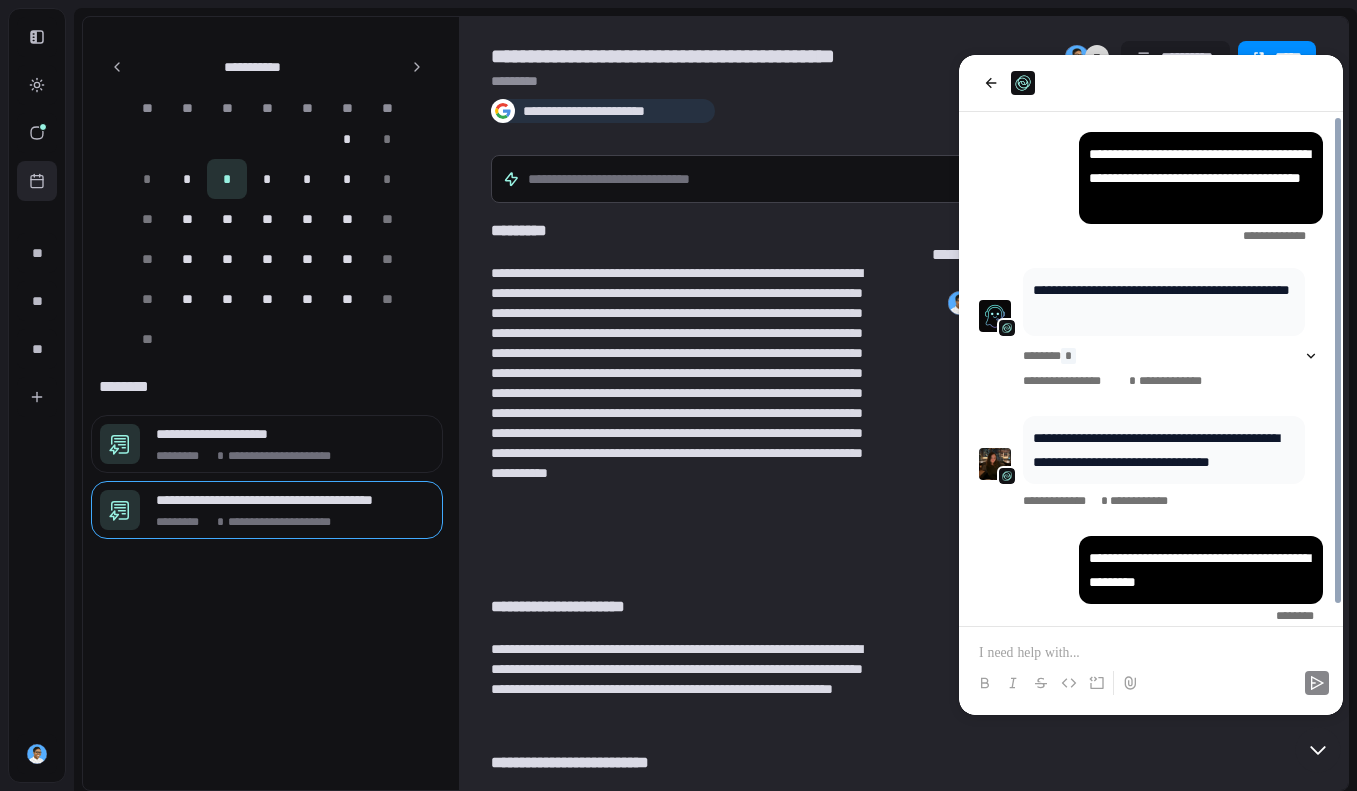 scroll, scrollTop: 18, scrollLeft: 0, axis: vertical 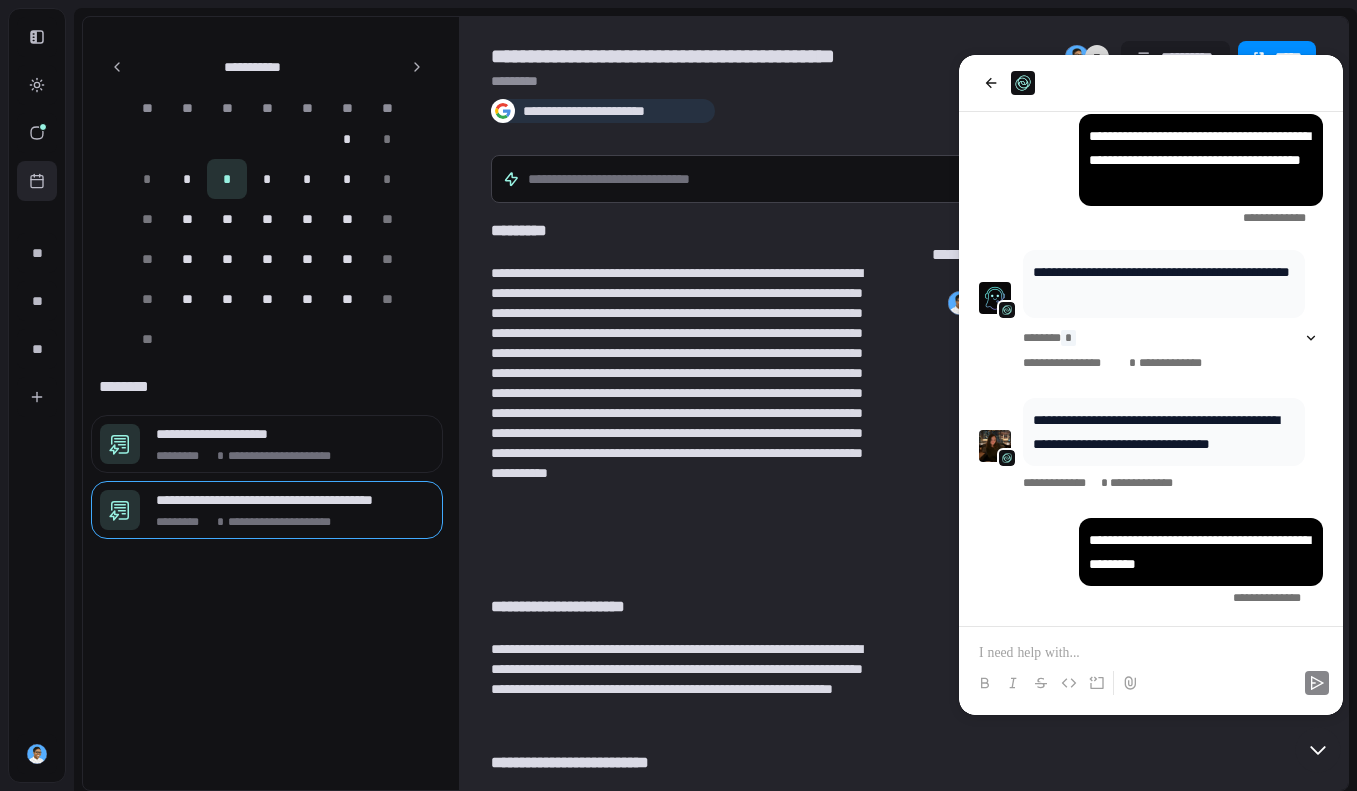 click at bounding box center (1151, 83) 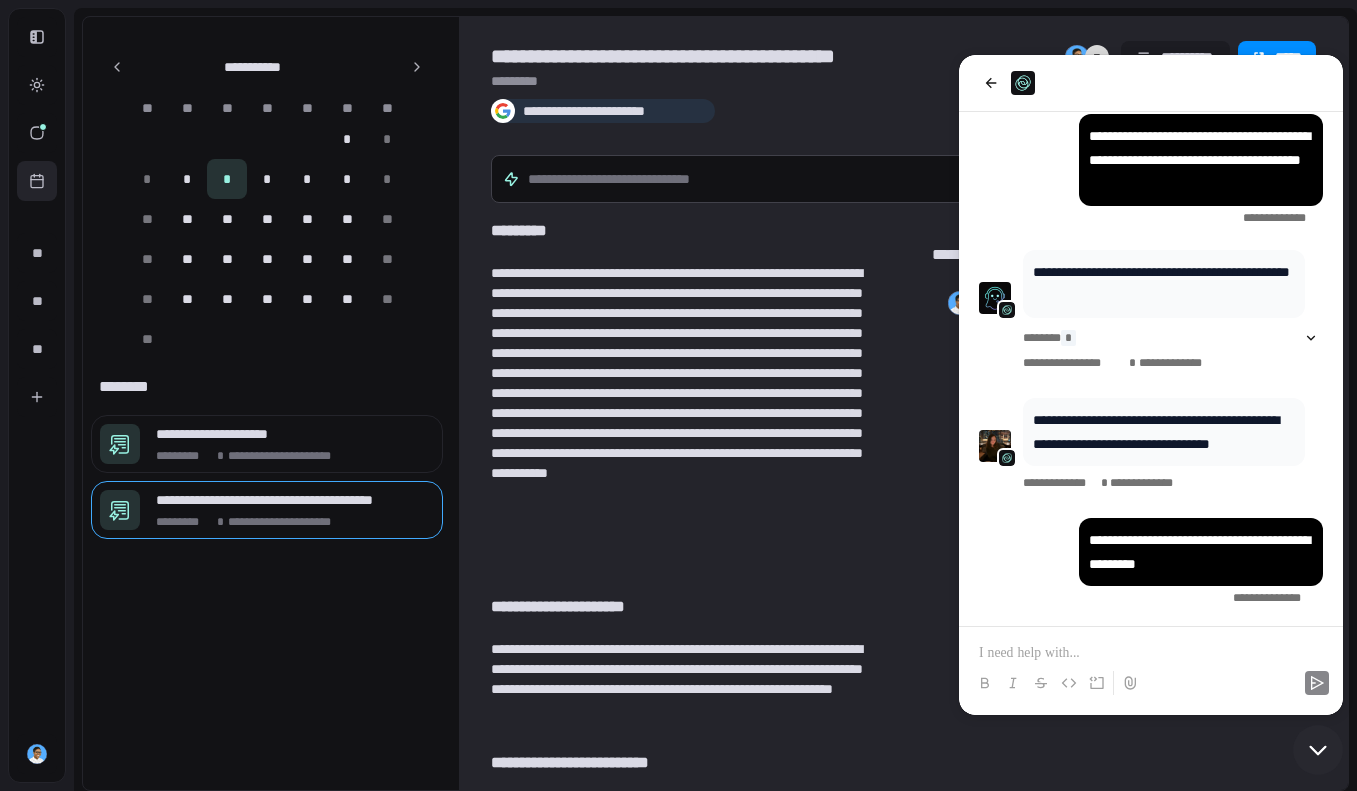 click 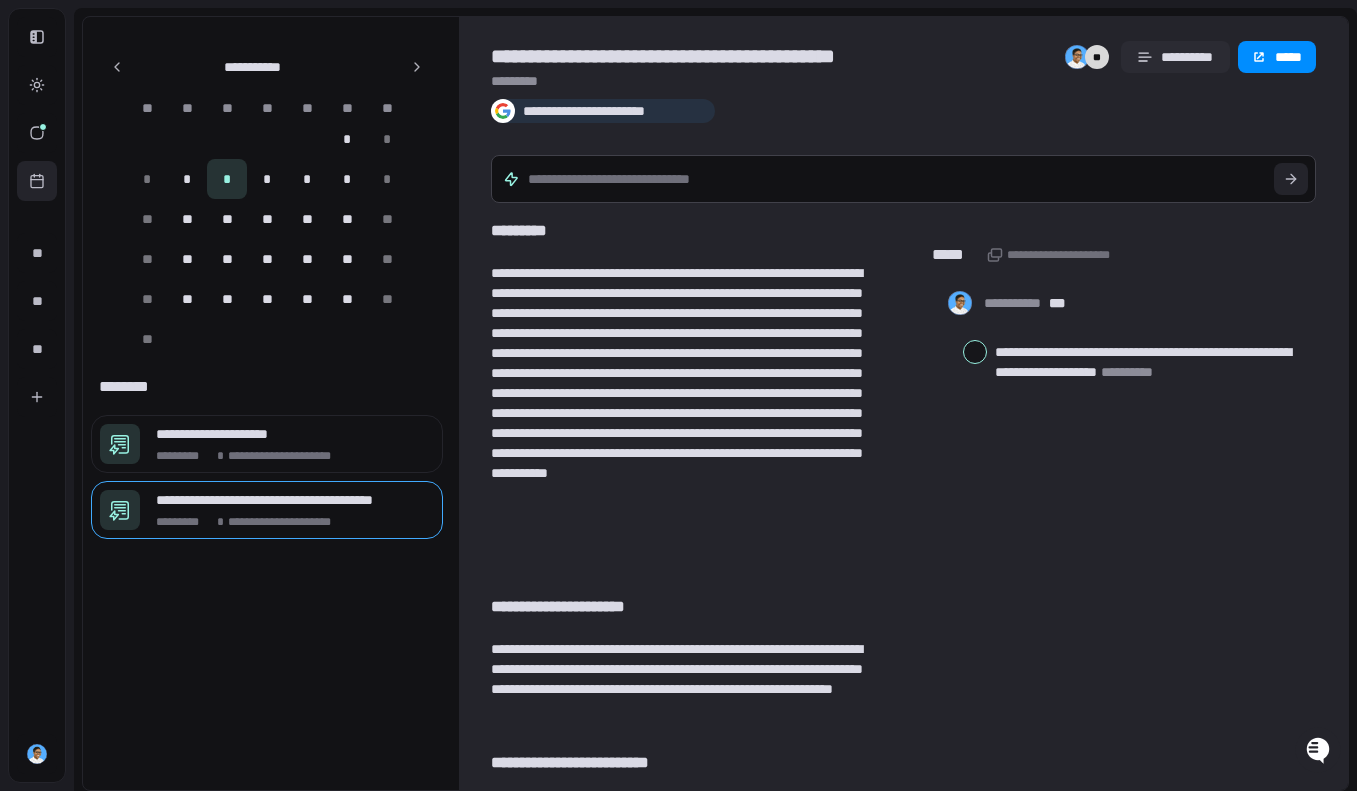 click on "**********" at bounding box center (1175, 57) 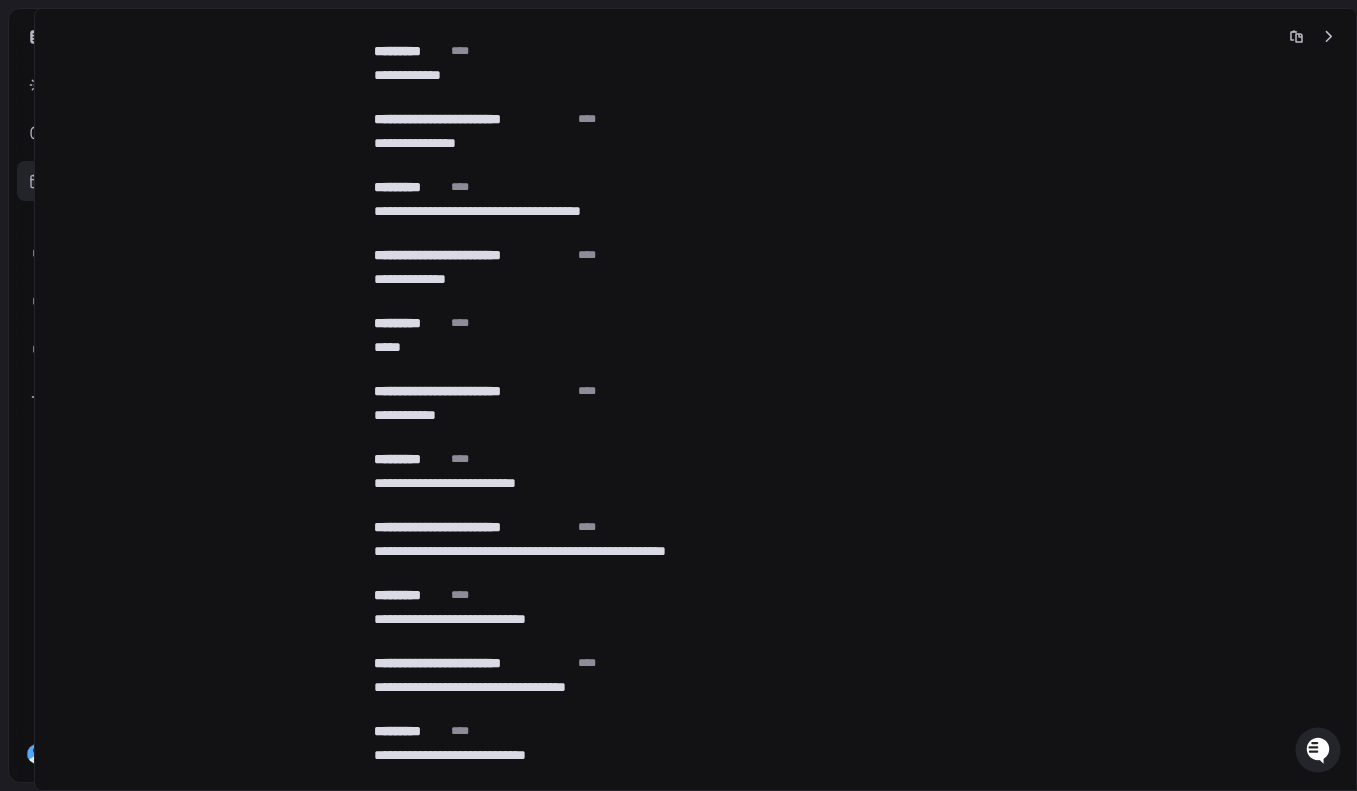 click on "*********" at bounding box center (408, 51) 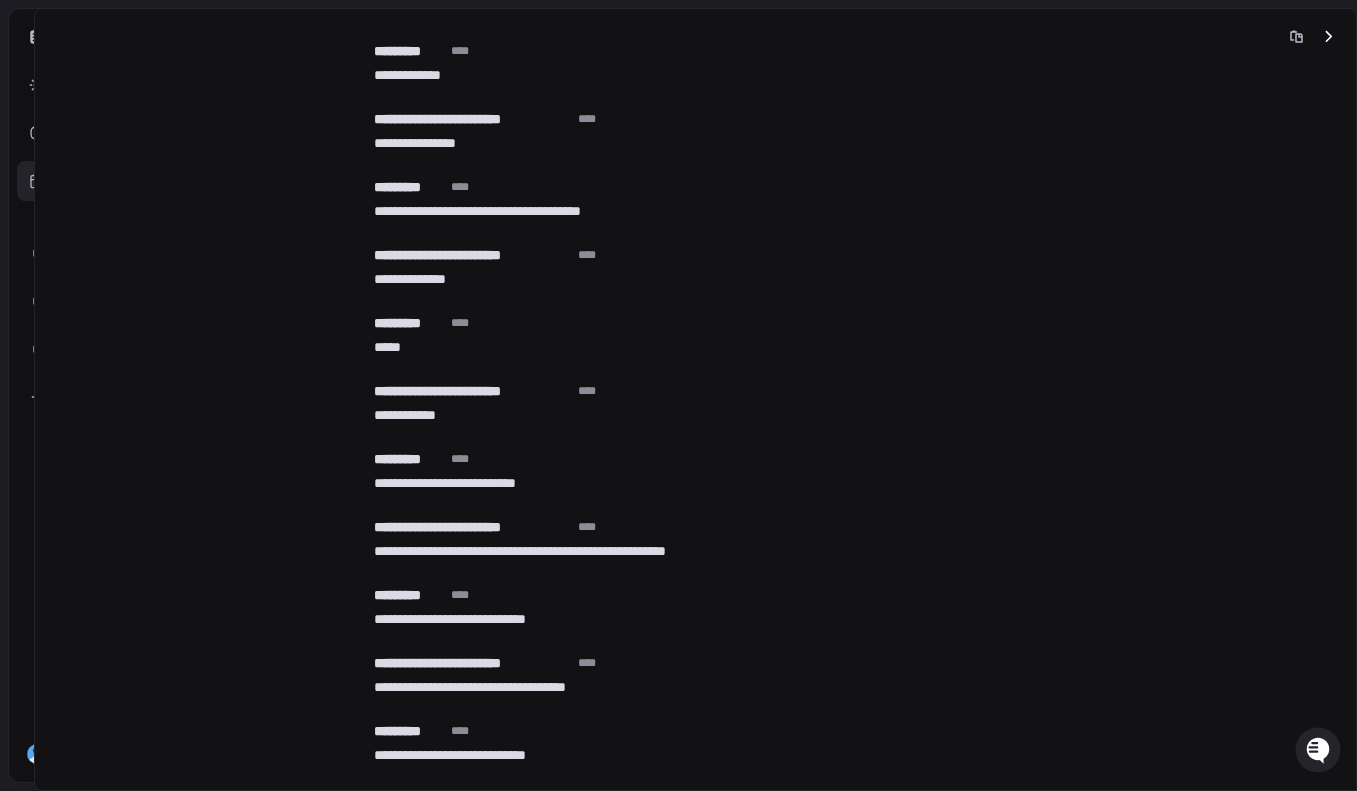 click 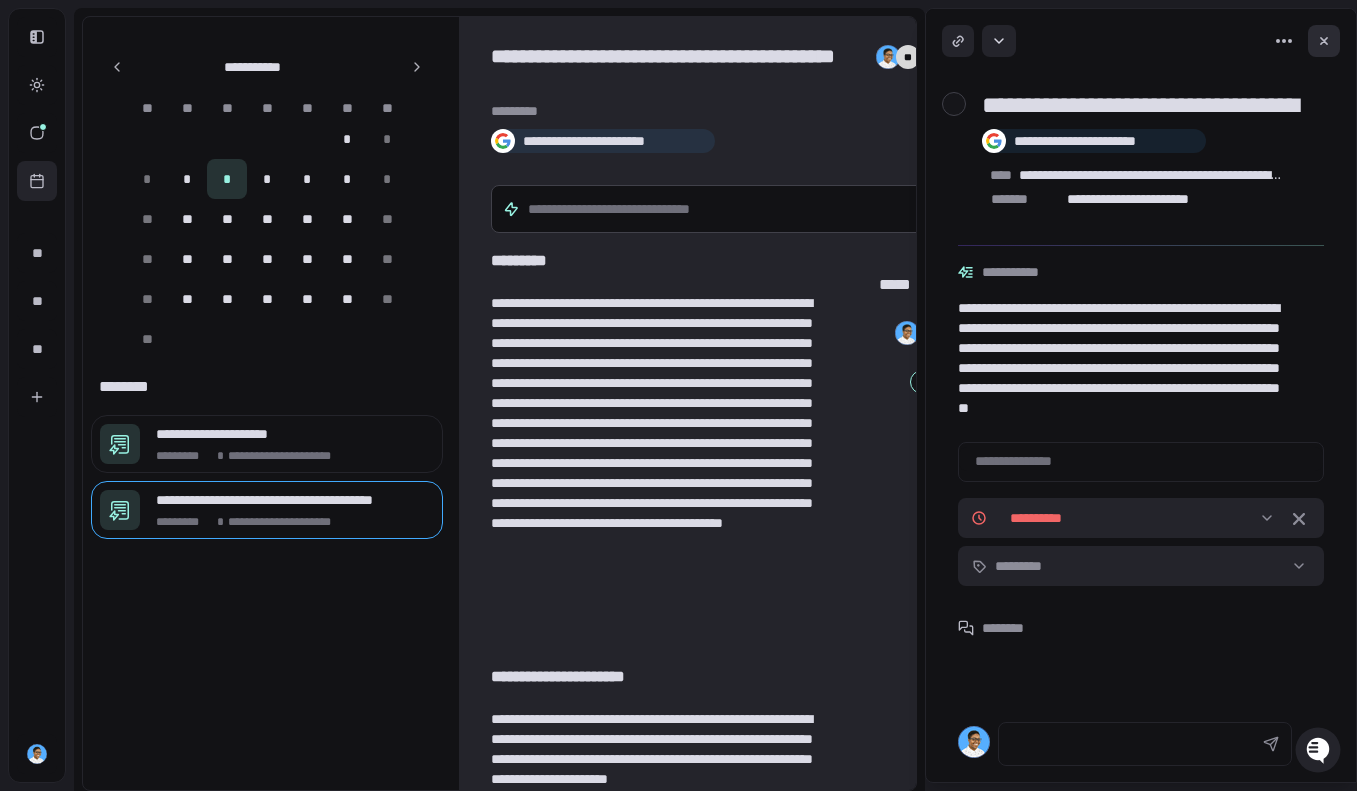 click at bounding box center [1324, 41] 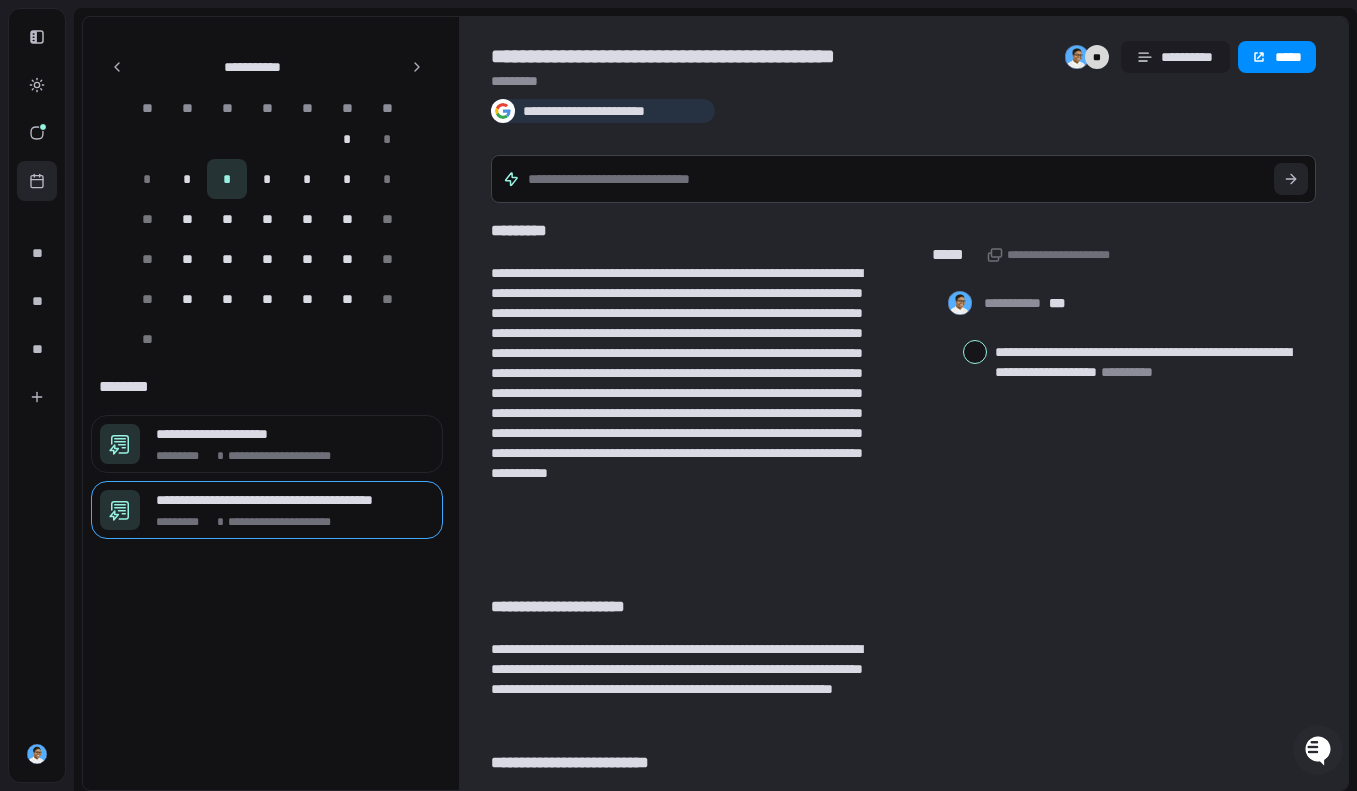 click 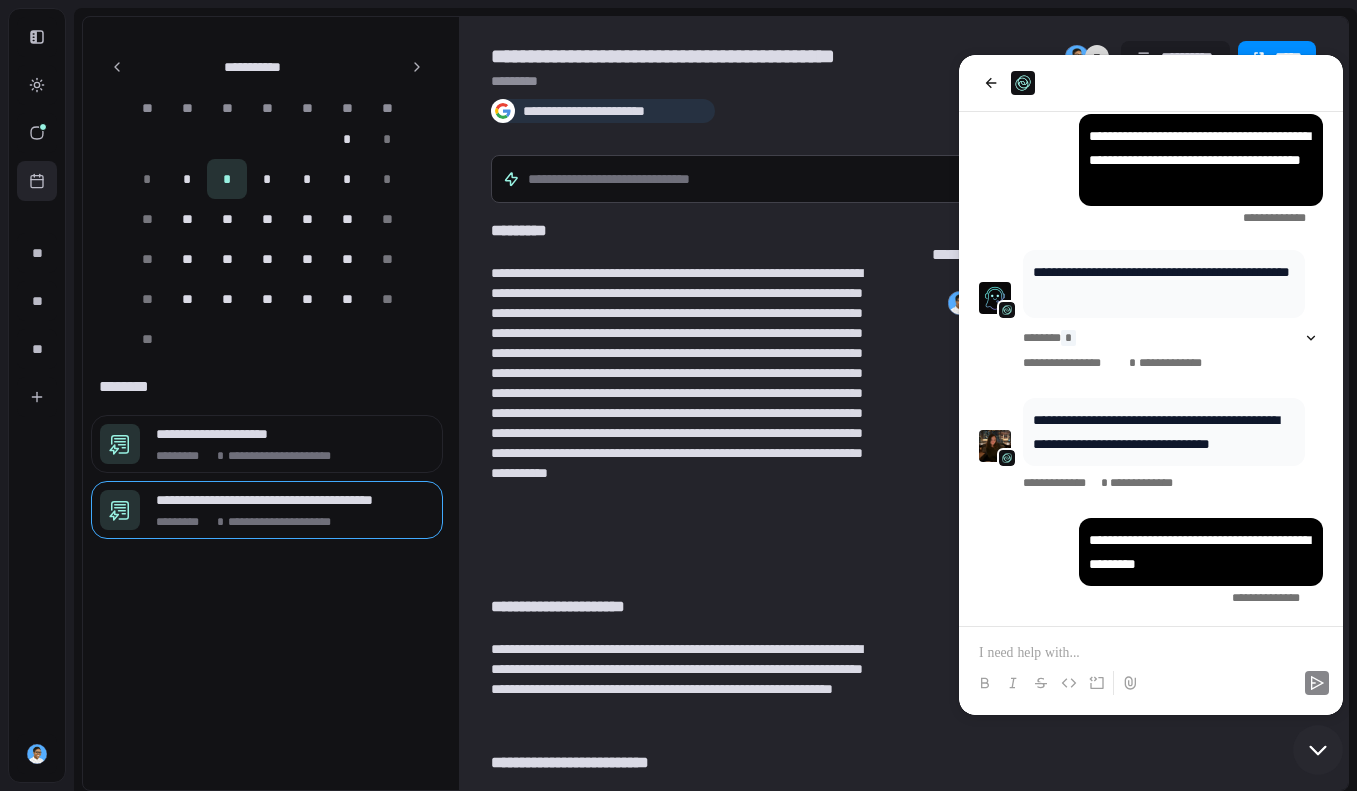 type 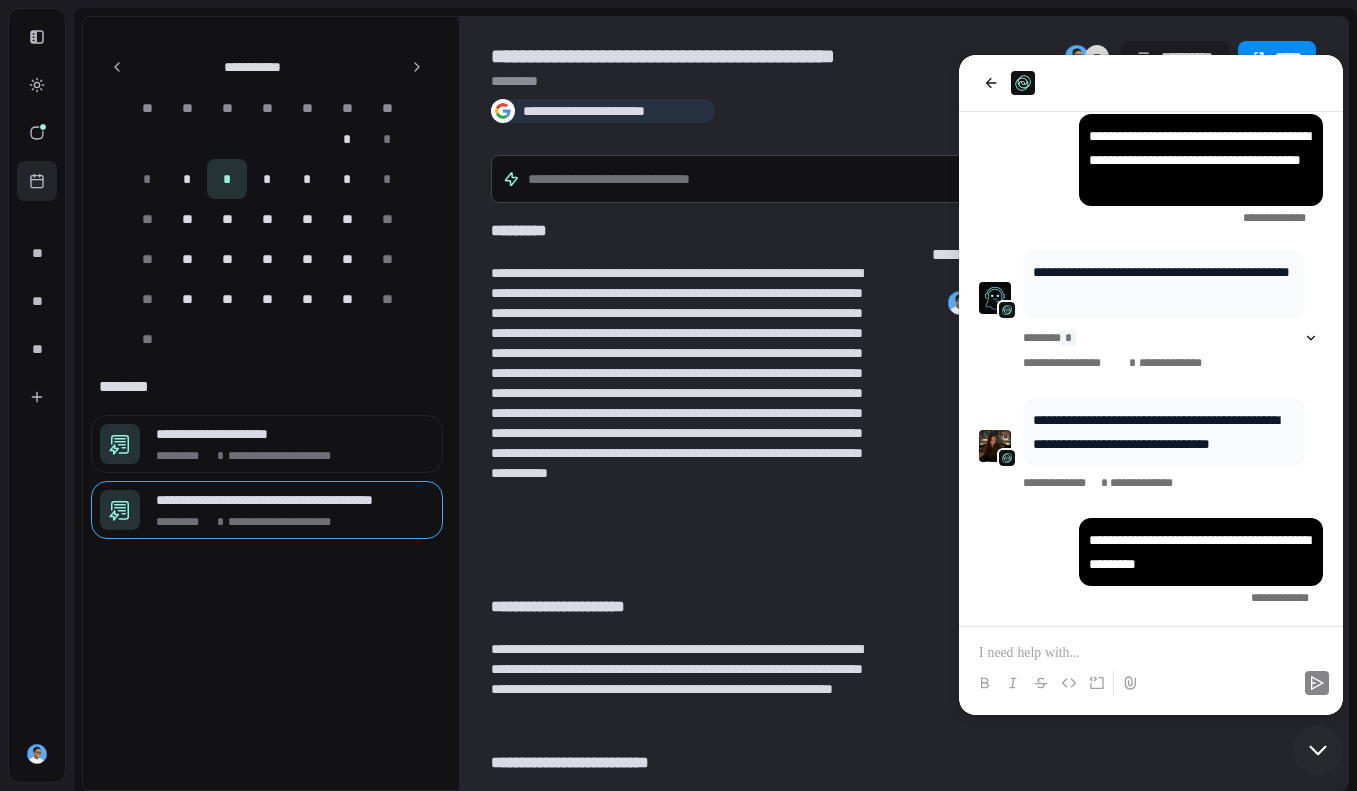 click 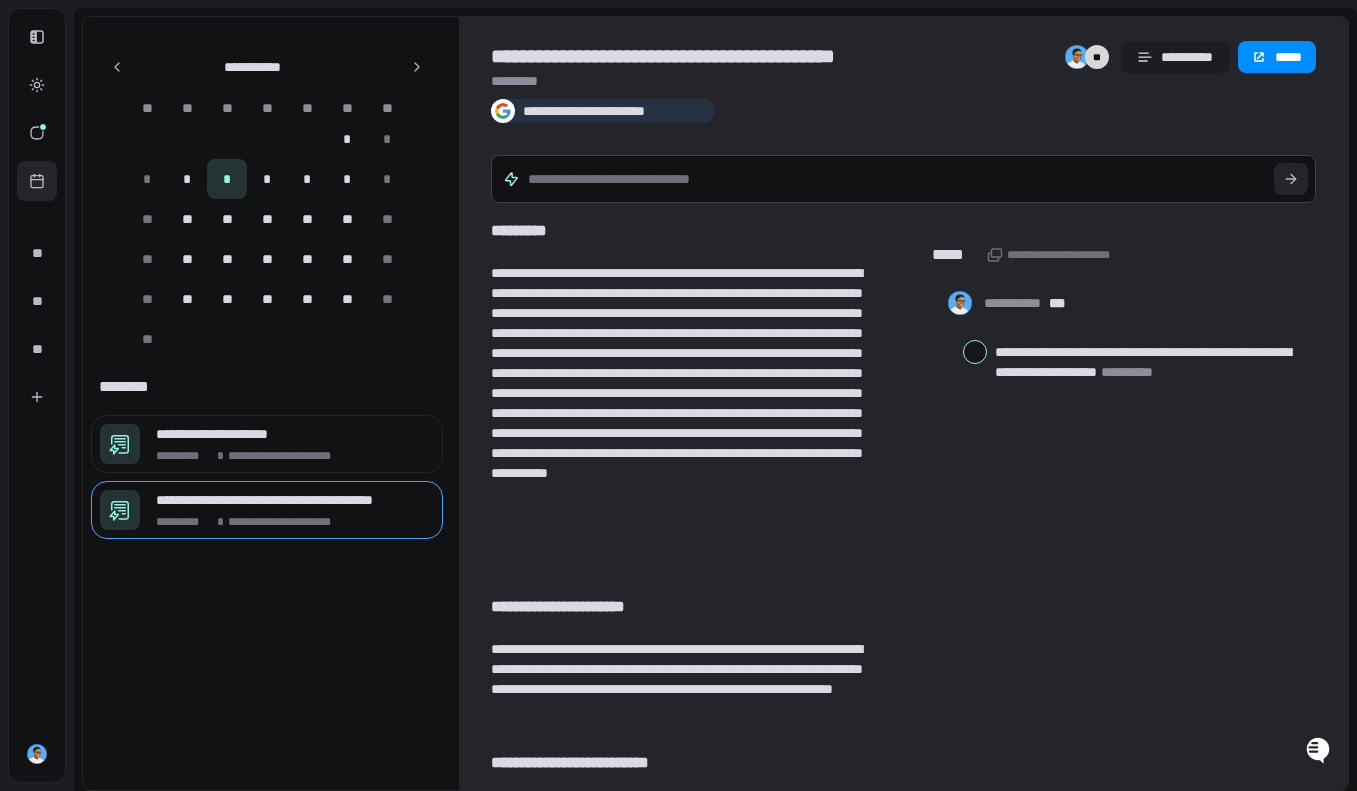 scroll, scrollTop: 382, scrollLeft: 0, axis: vertical 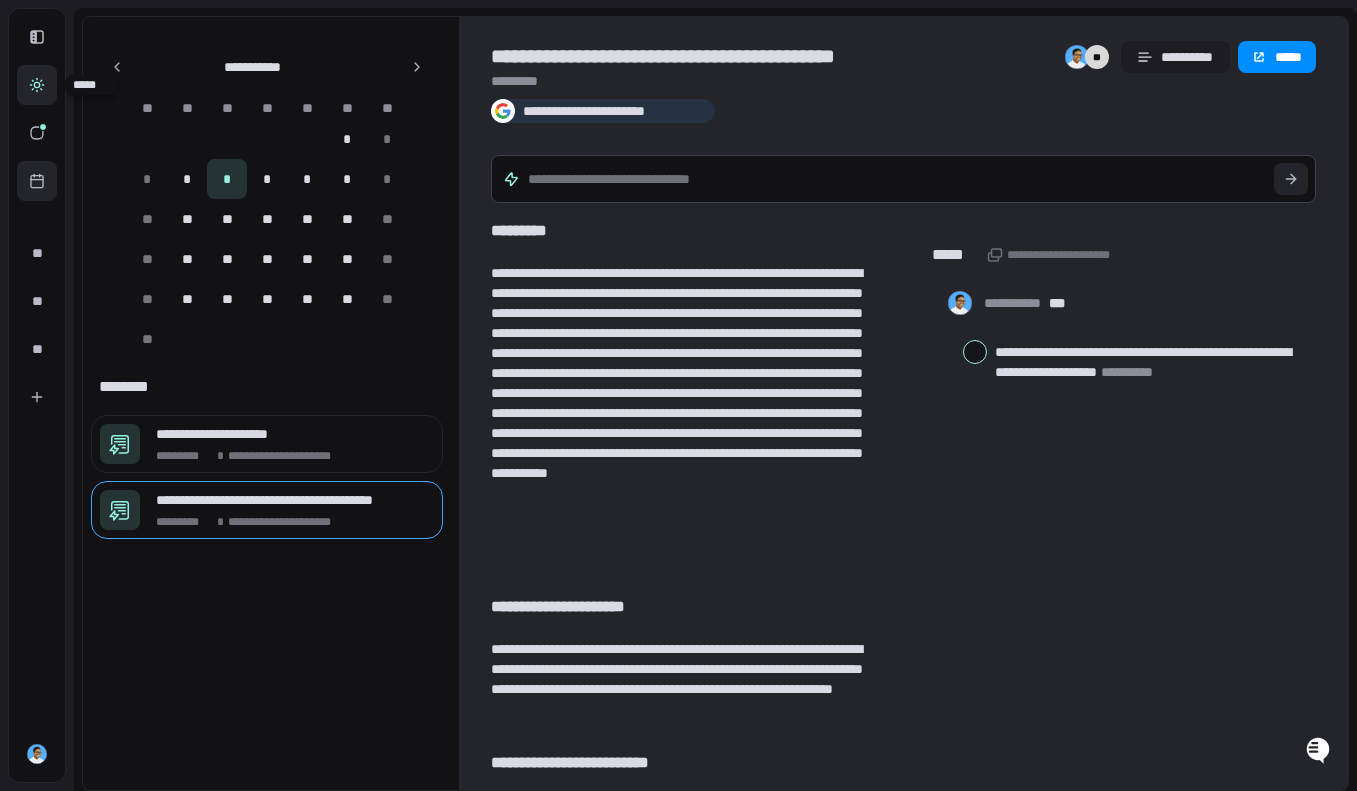 click at bounding box center [37, 85] 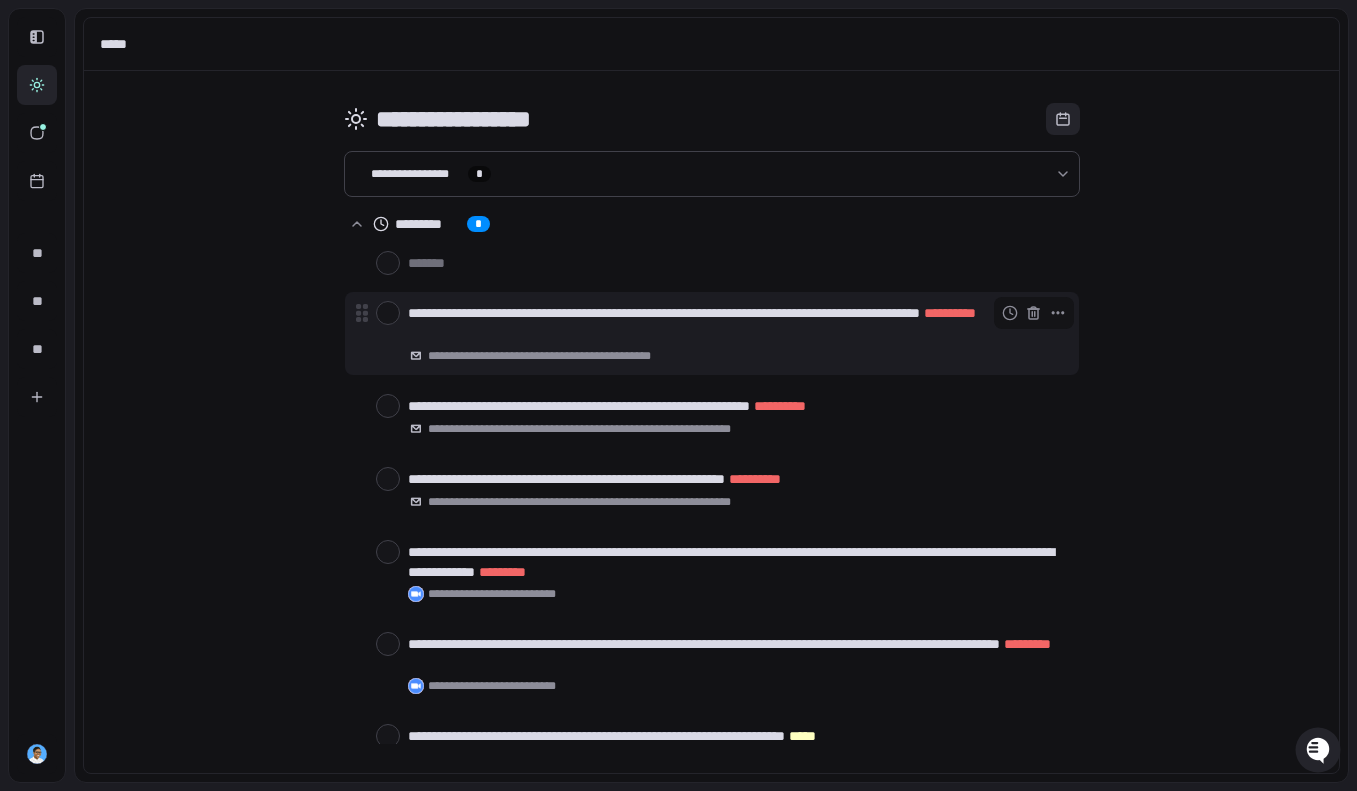 click on "[FIRST] [LAST] [NUMBER] [STREET], [CITY], [STATE] [ZIP]" at bounding box center (735, 323) 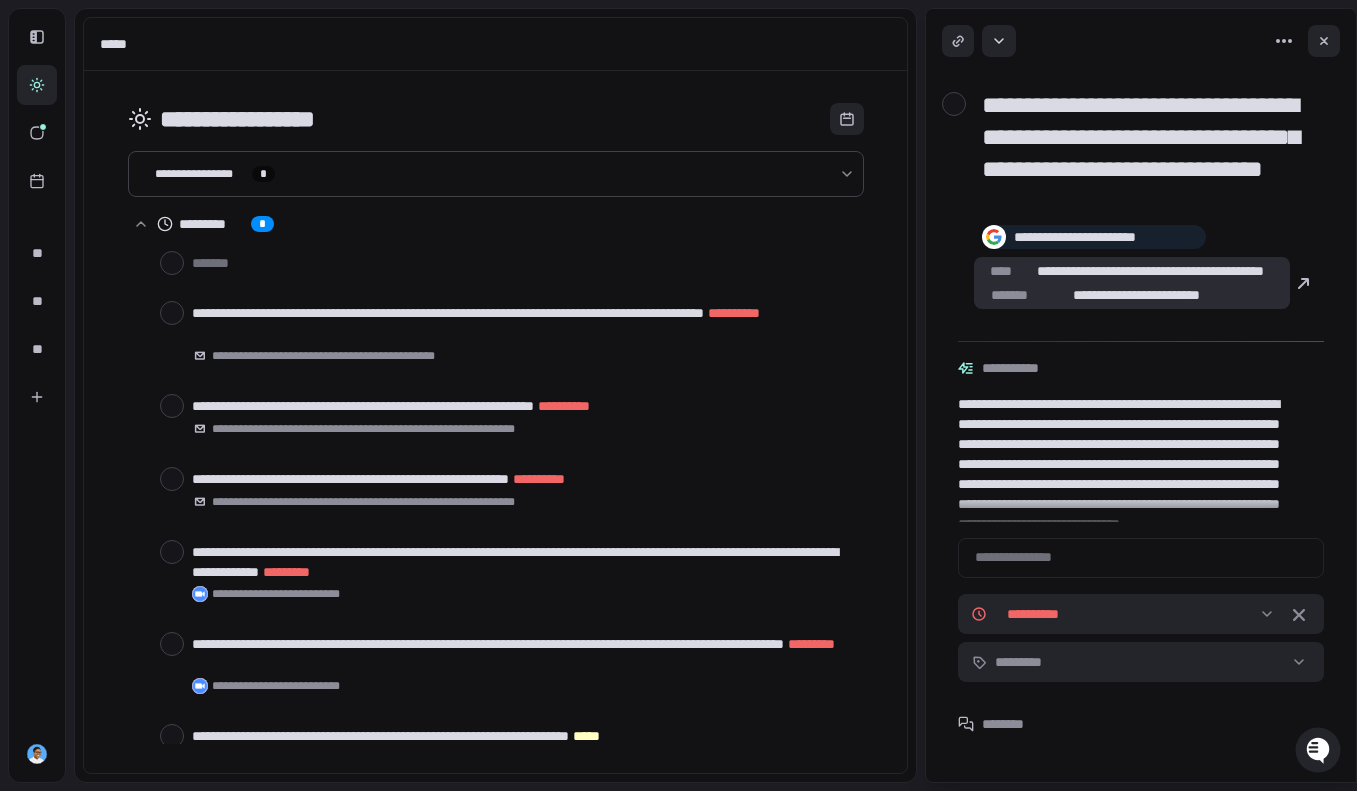 click on "**********" at bounding box center (1136, 295) 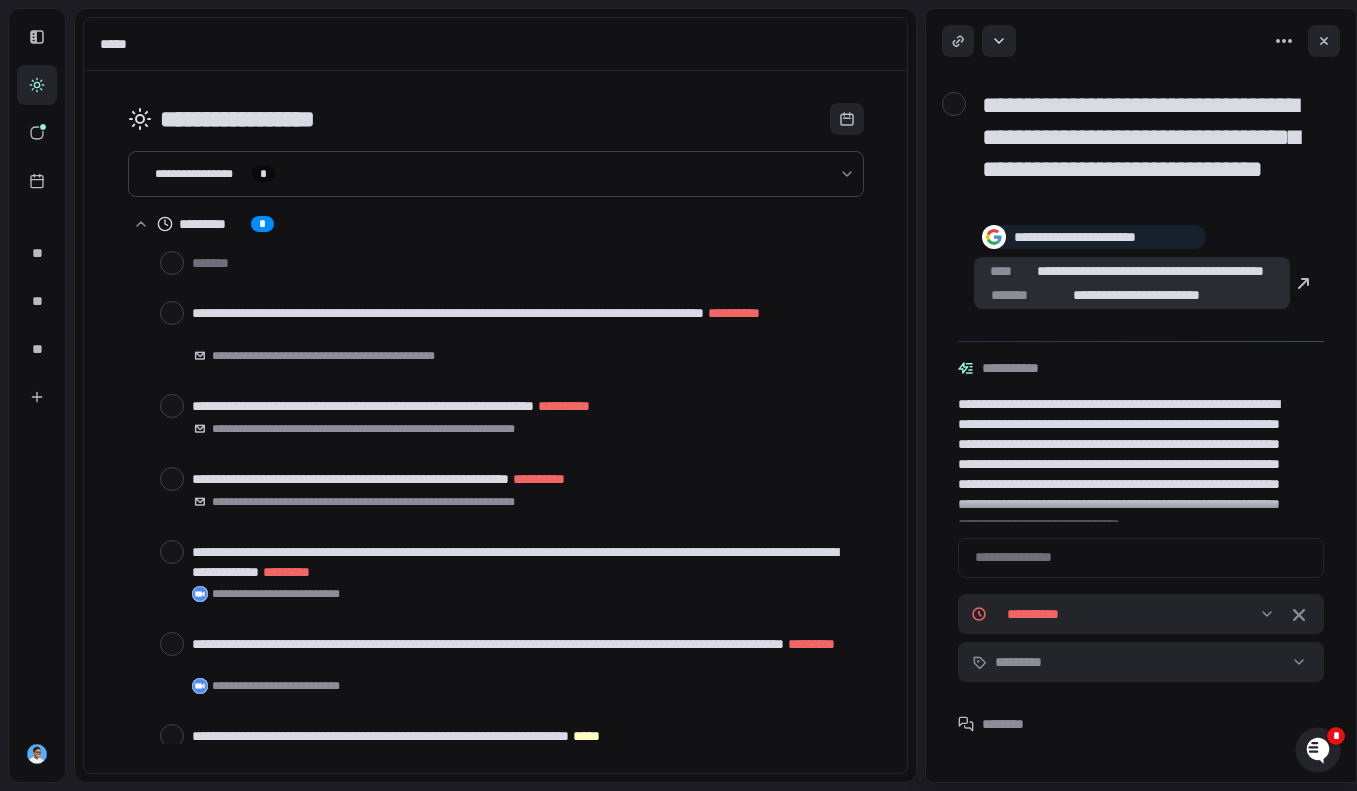 scroll, scrollTop: 482, scrollLeft: 0, axis: vertical 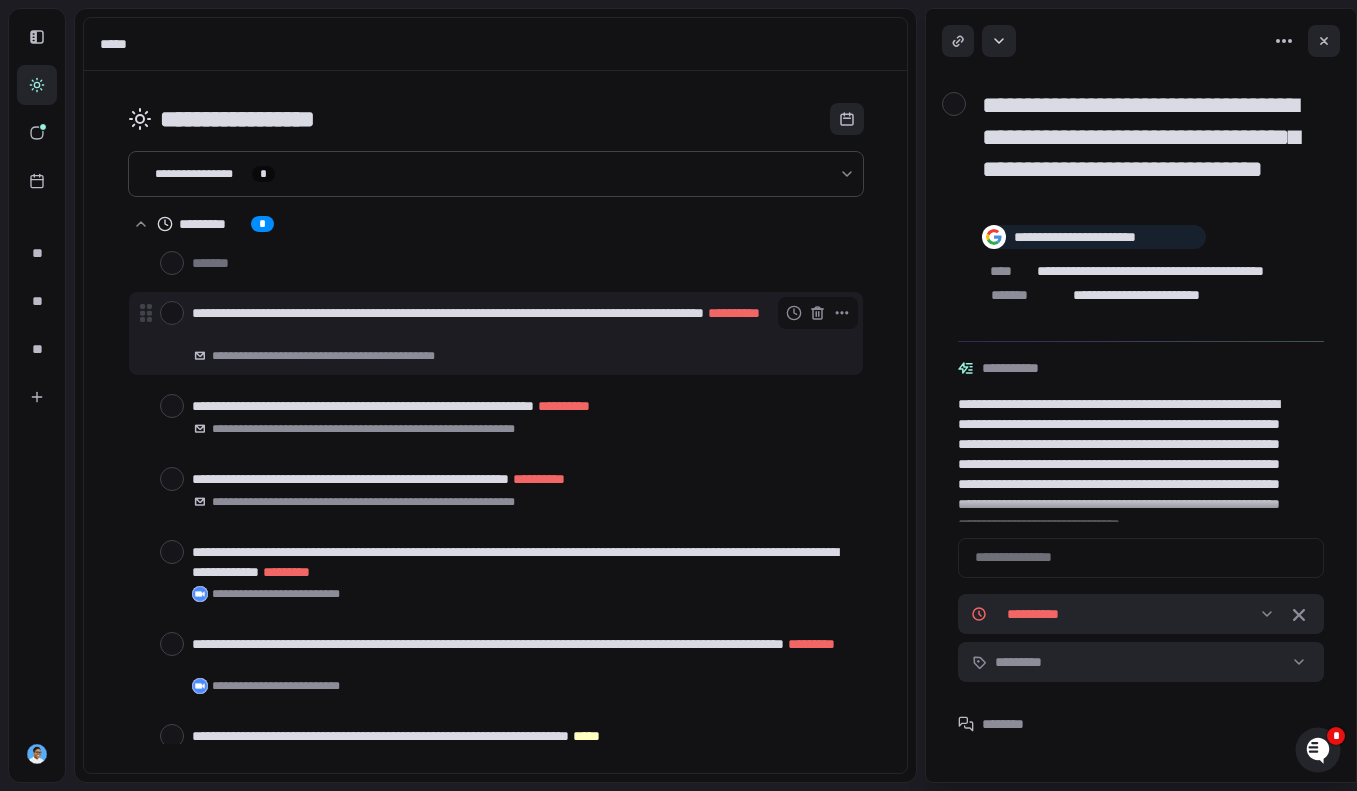 click at bounding box center [172, 313] 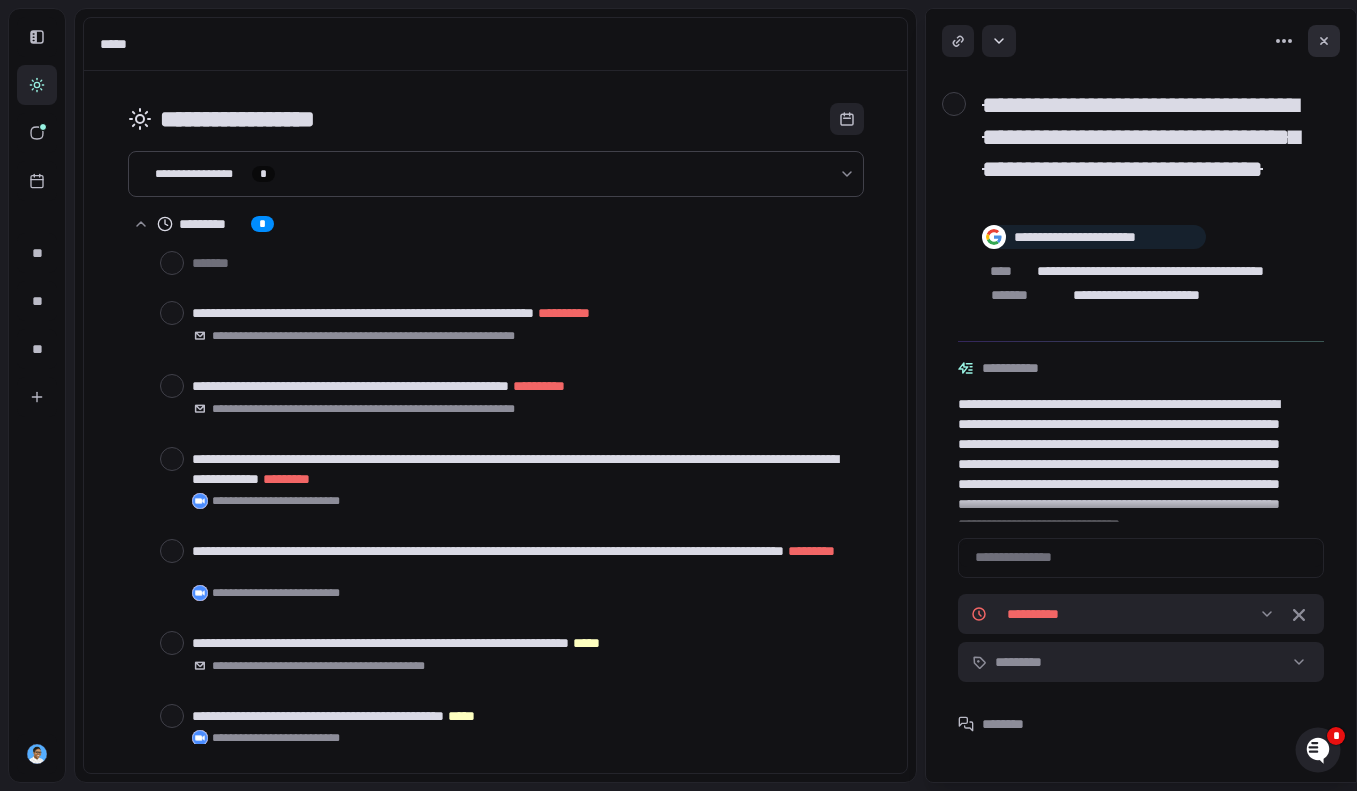 click at bounding box center [1324, 41] 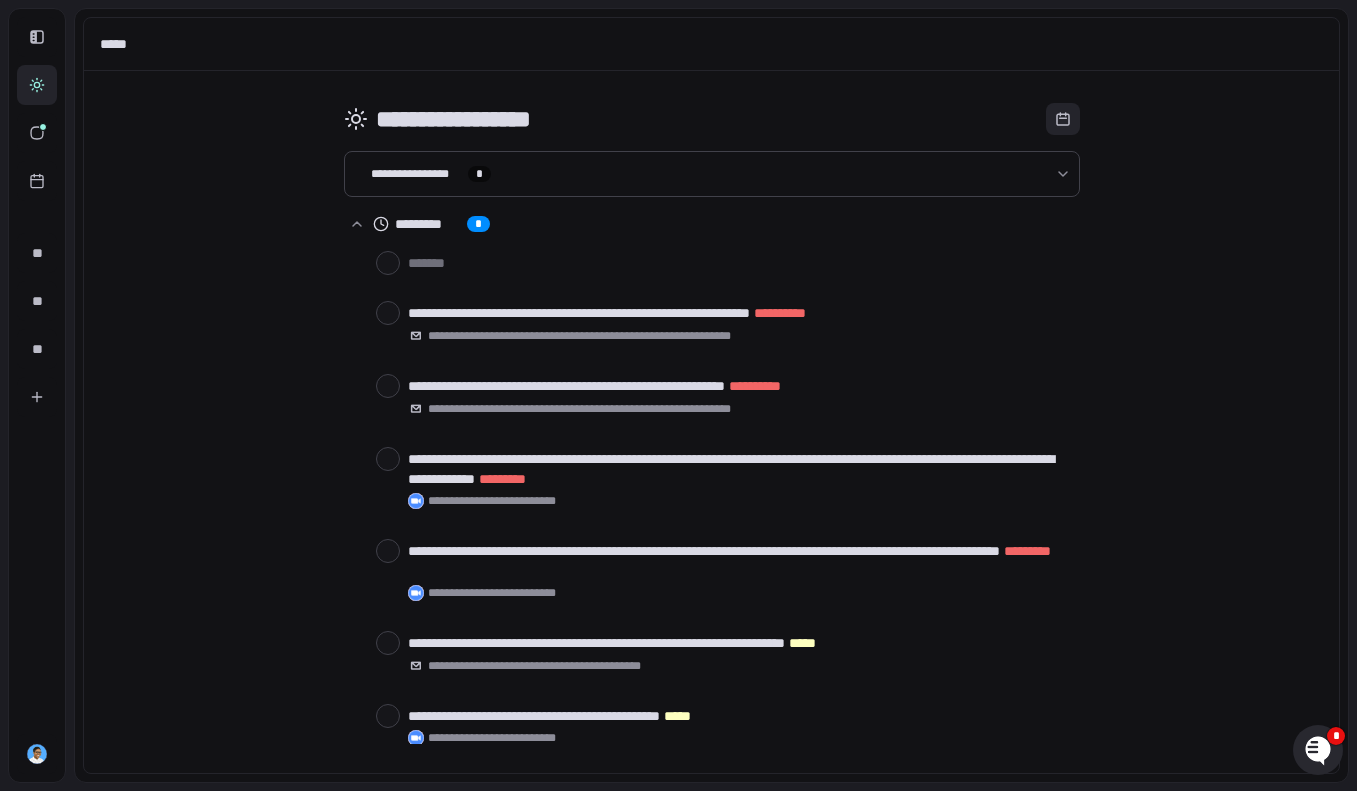 click 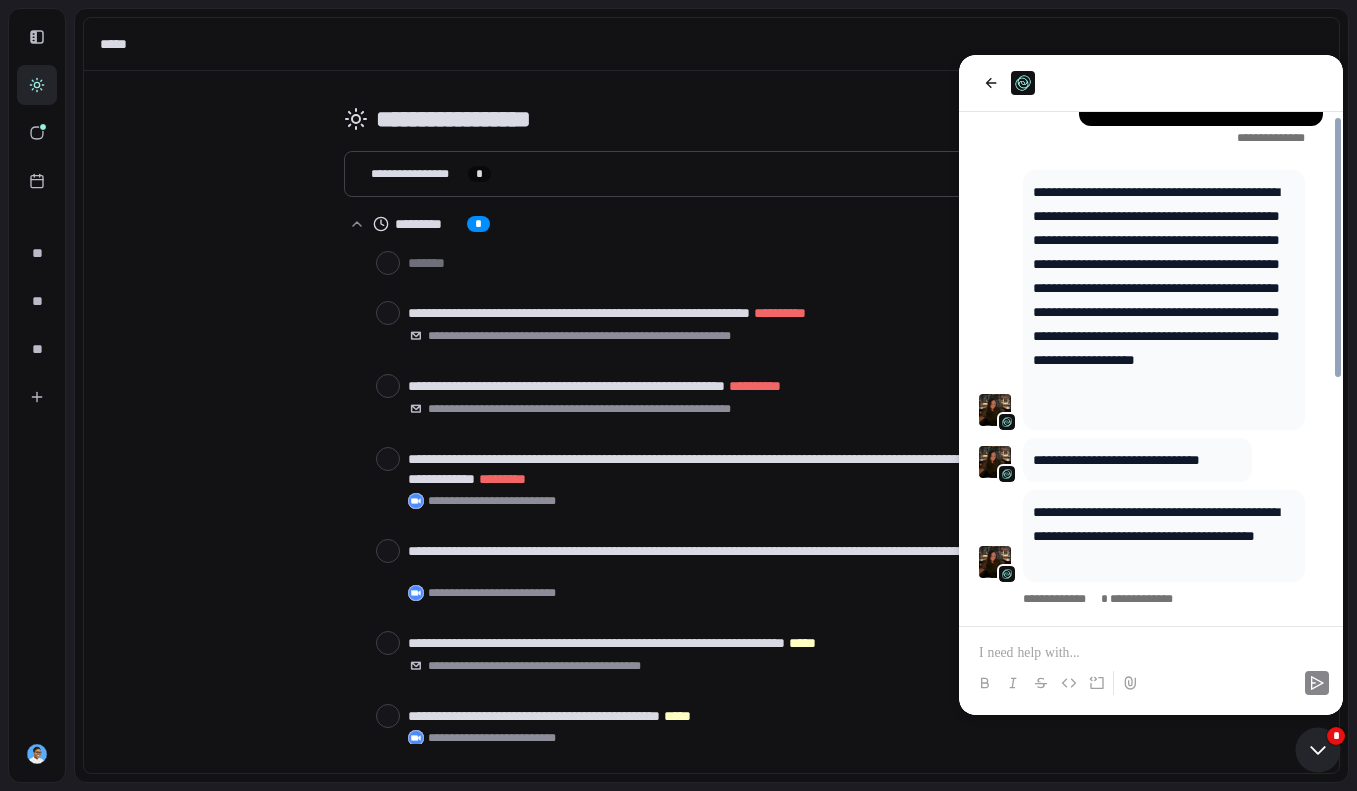 scroll, scrollTop: 482, scrollLeft: 0, axis: vertical 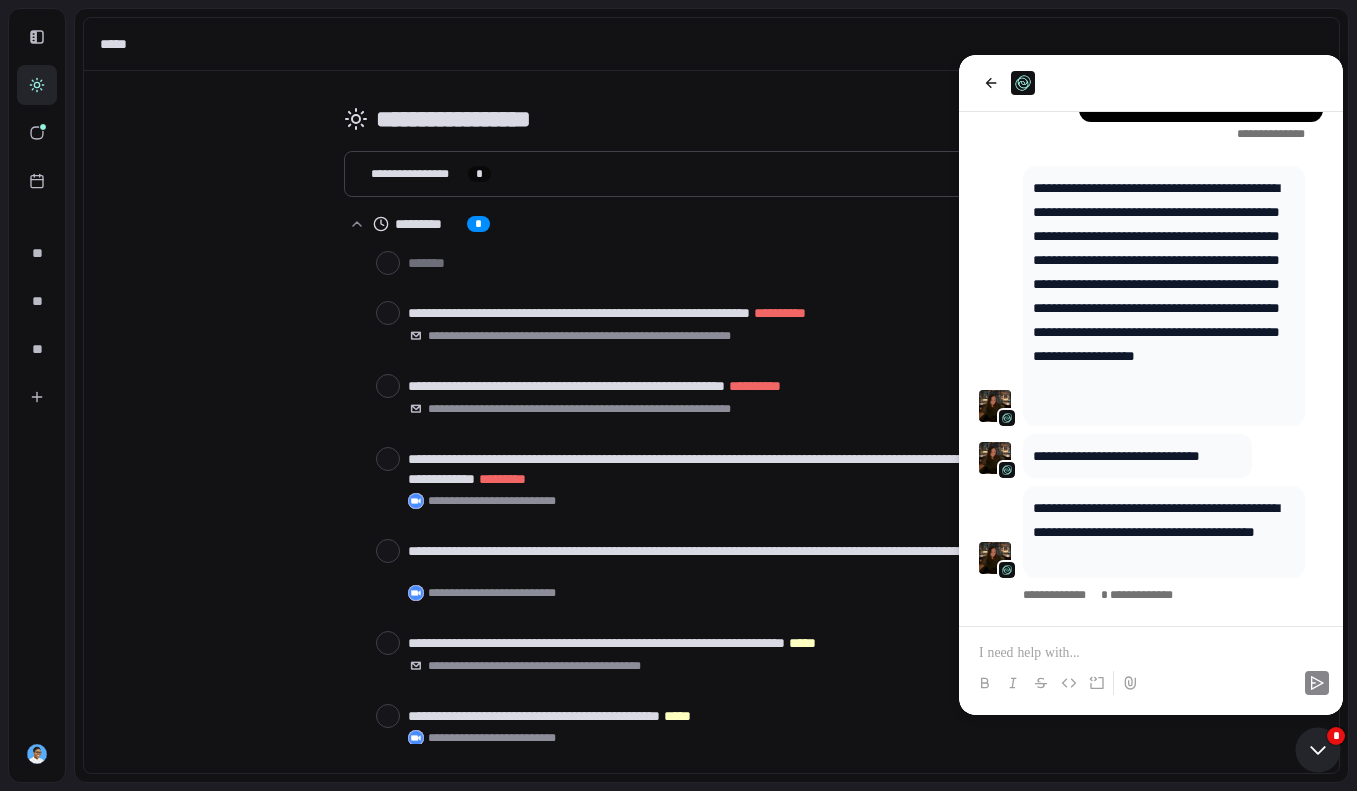 click at bounding box center (1151, 653) 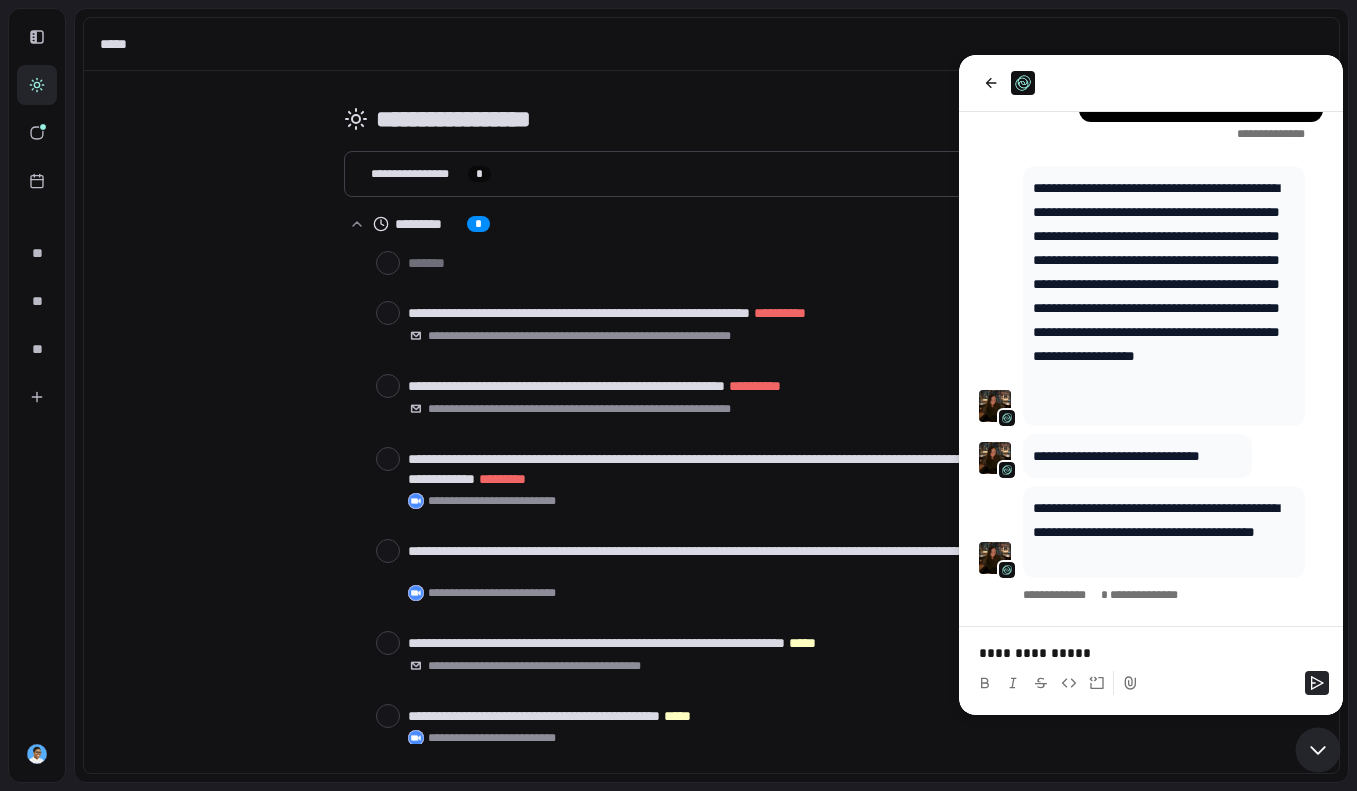 scroll, scrollTop: 570, scrollLeft: 0, axis: vertical 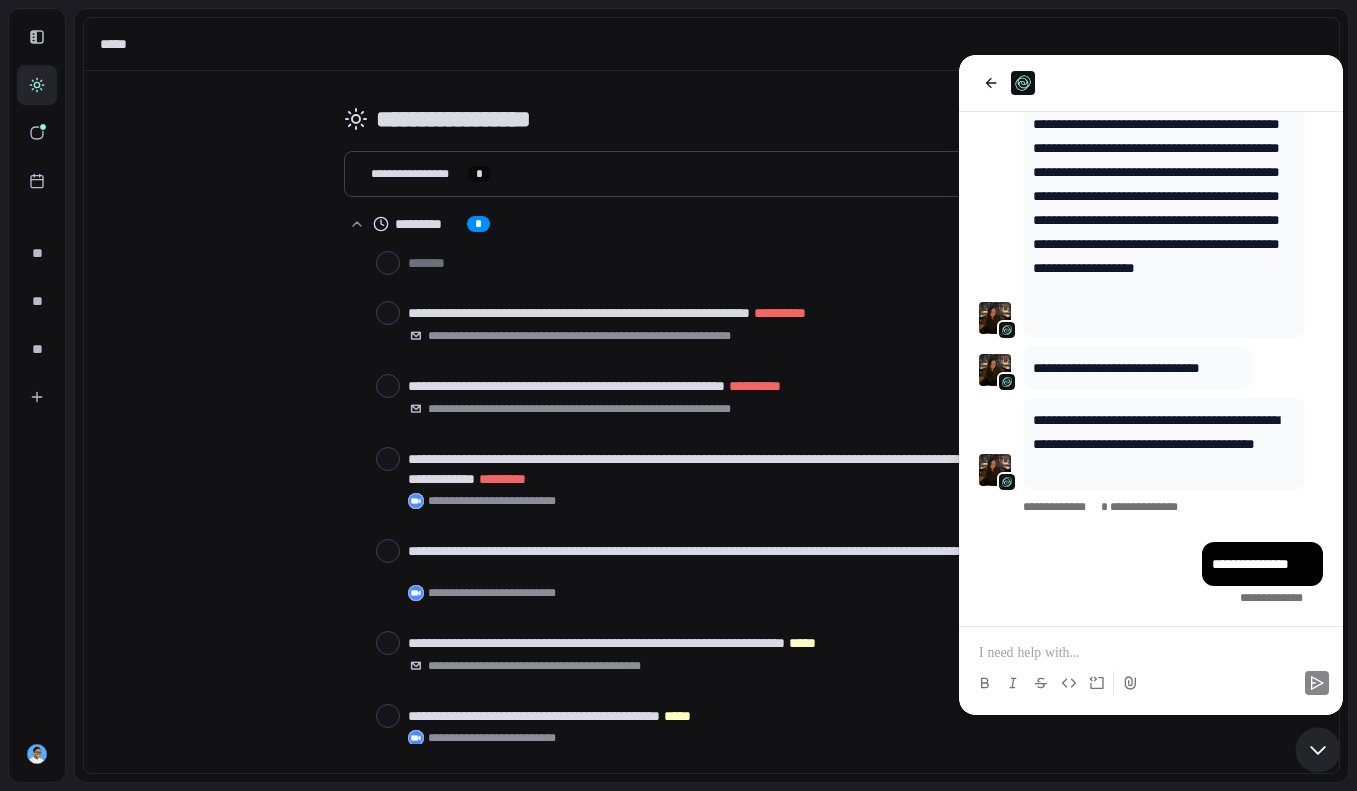 click at bounding box center [1151, 653] 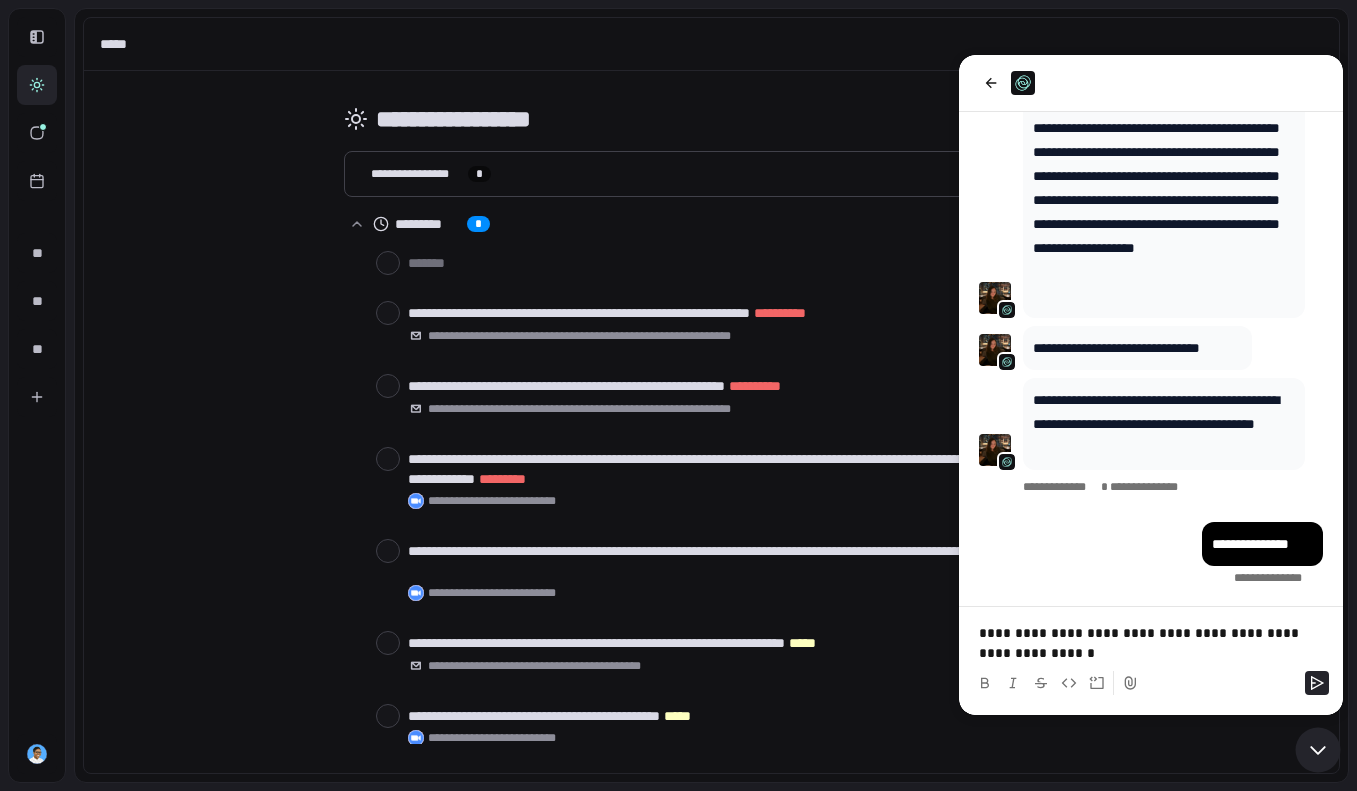 scroll, scrollTop: 646, scrollLeft: 0, axis: vertical 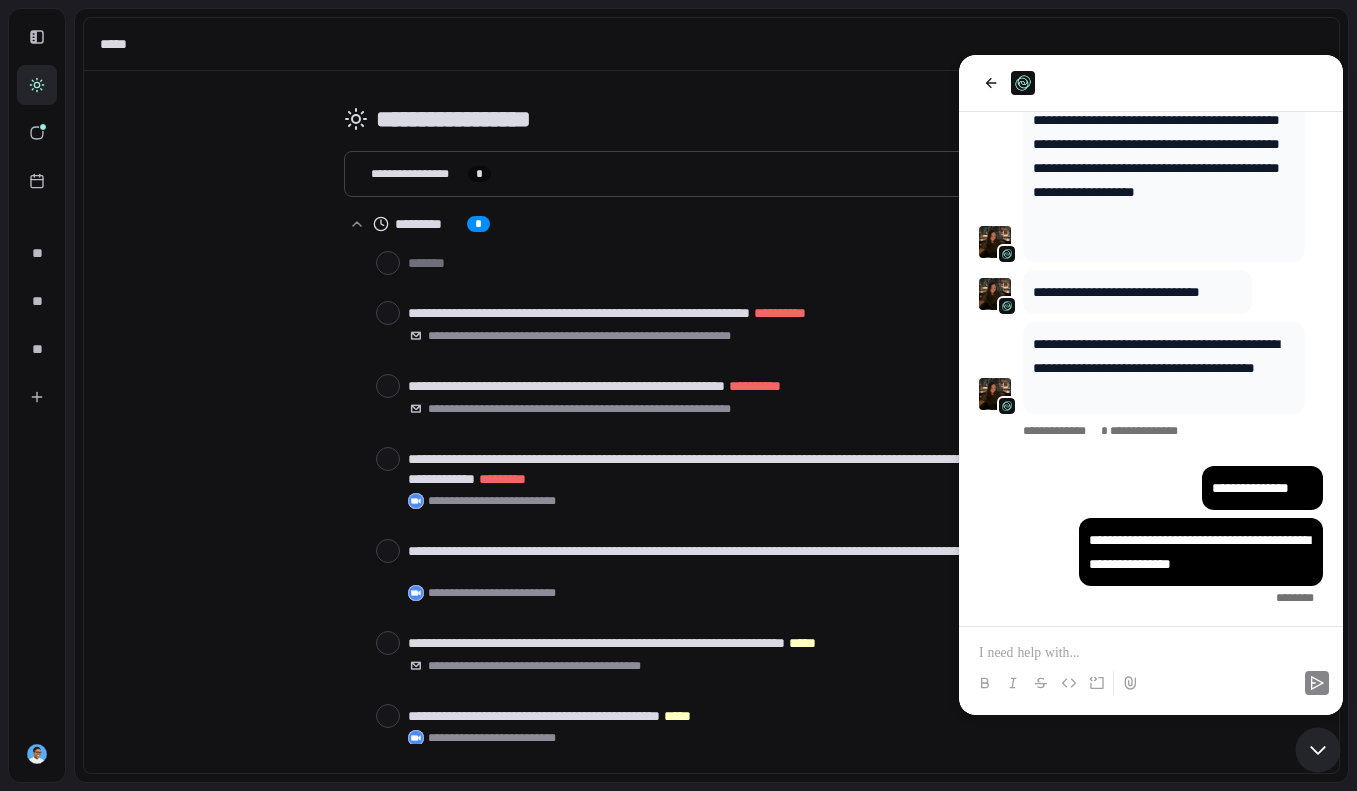 click at bounding box center [1151, 653] 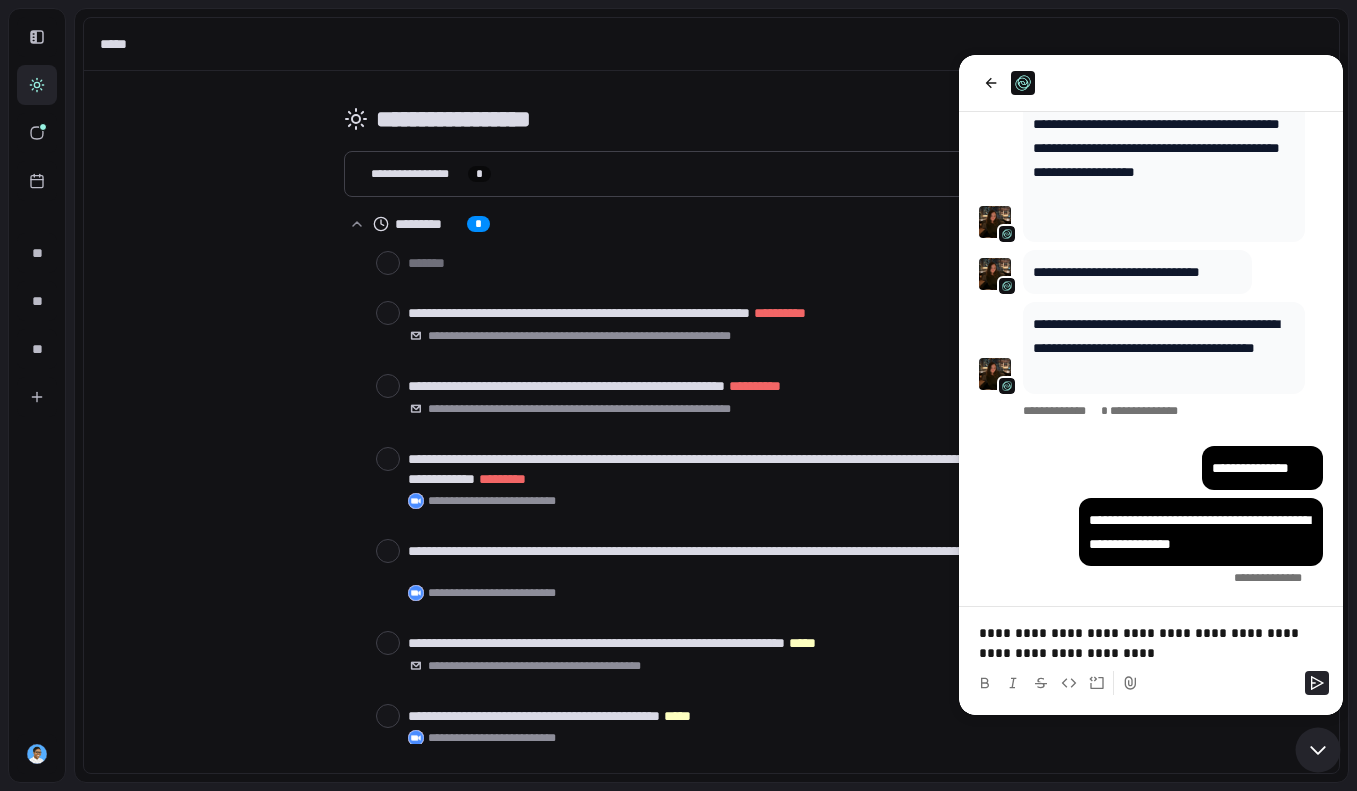 scroll, scrollTop: 746, scrollLeft: 0, axis: vertical 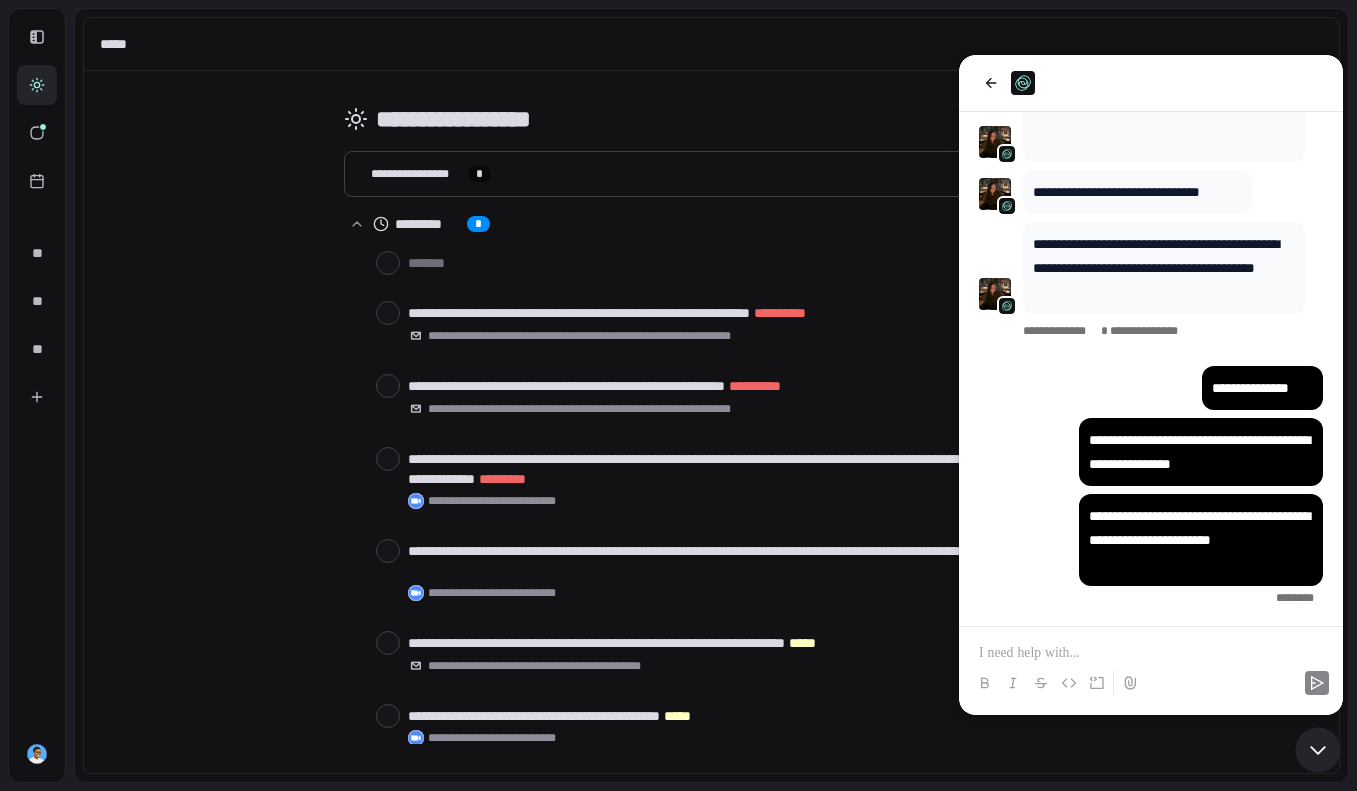 click on "**********" at bounding box center (1201, 540) 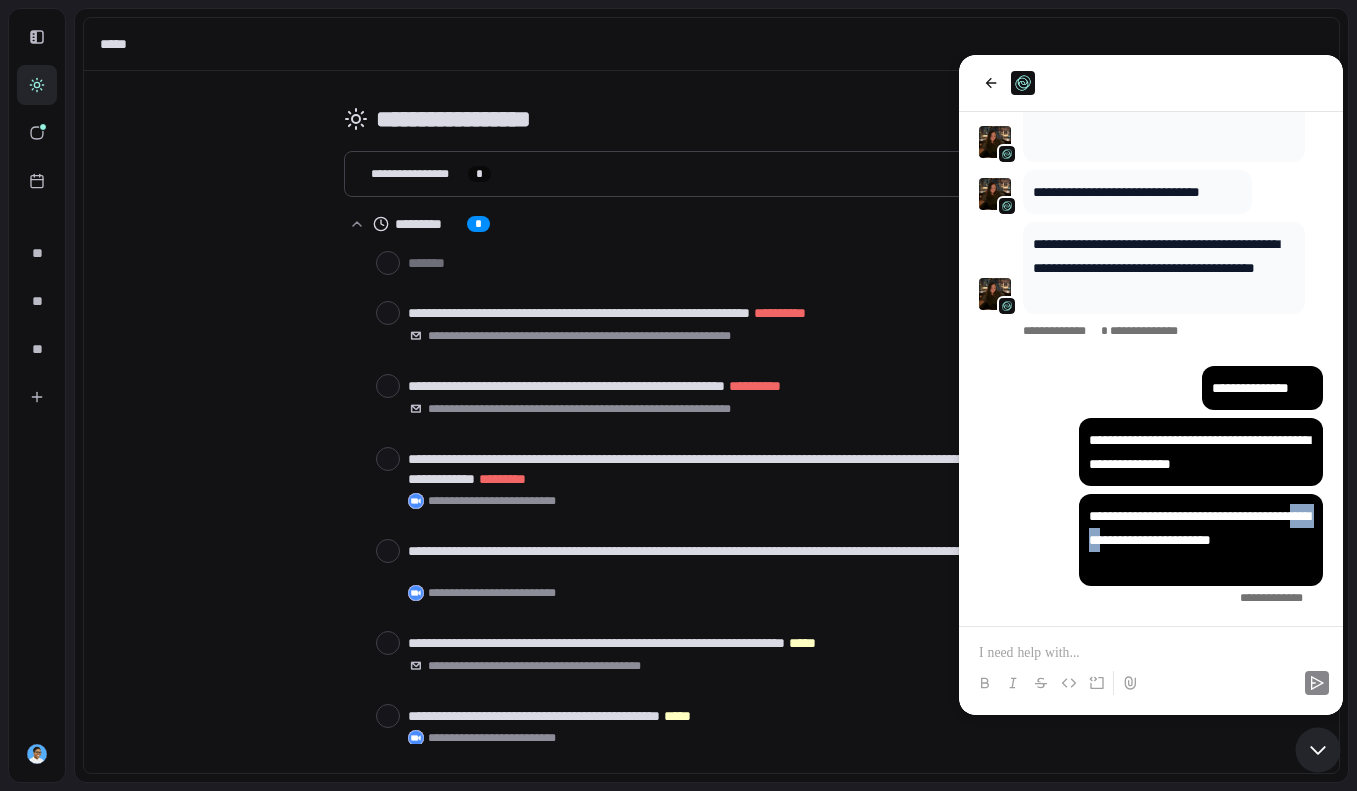 click on "**********" at bounding box center (1201, 540) 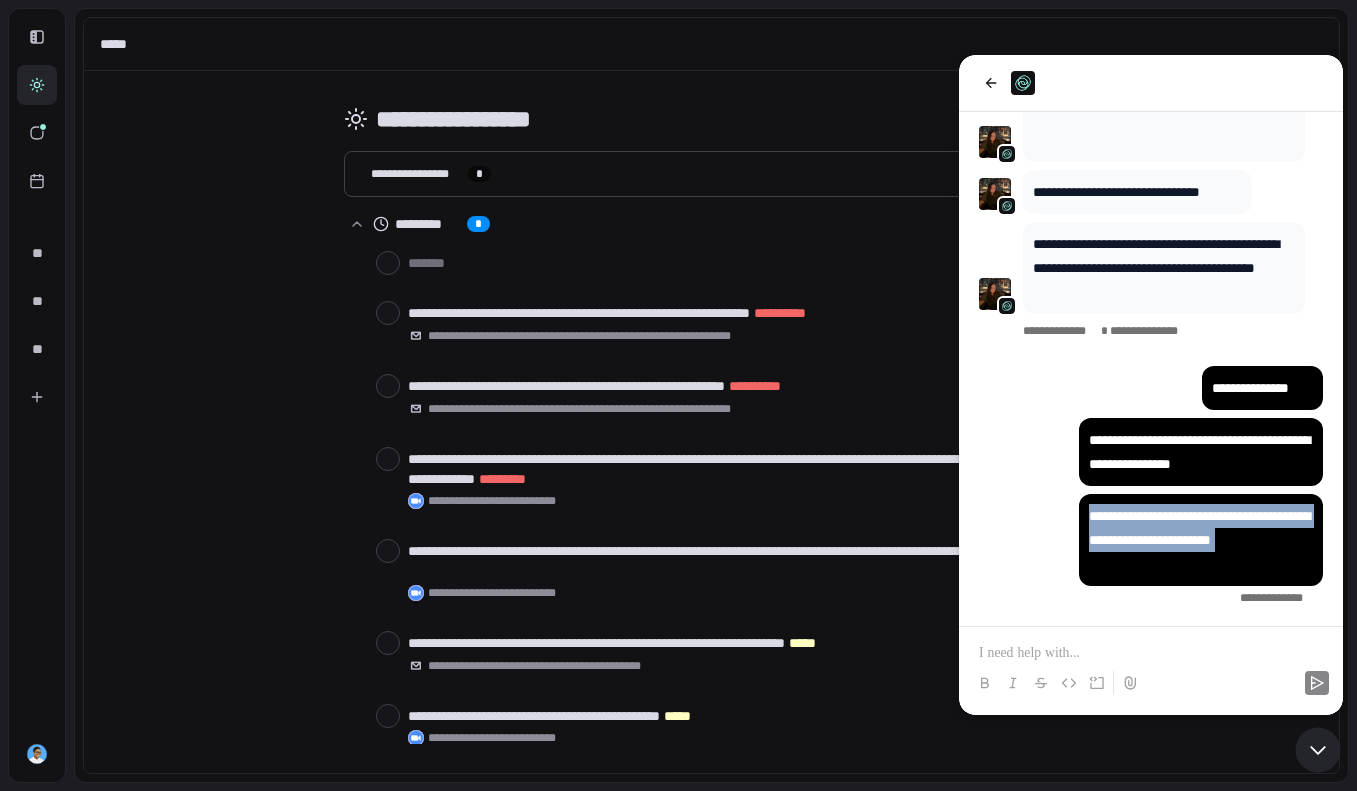 click on "**********" at bounding box center [1201, 540] 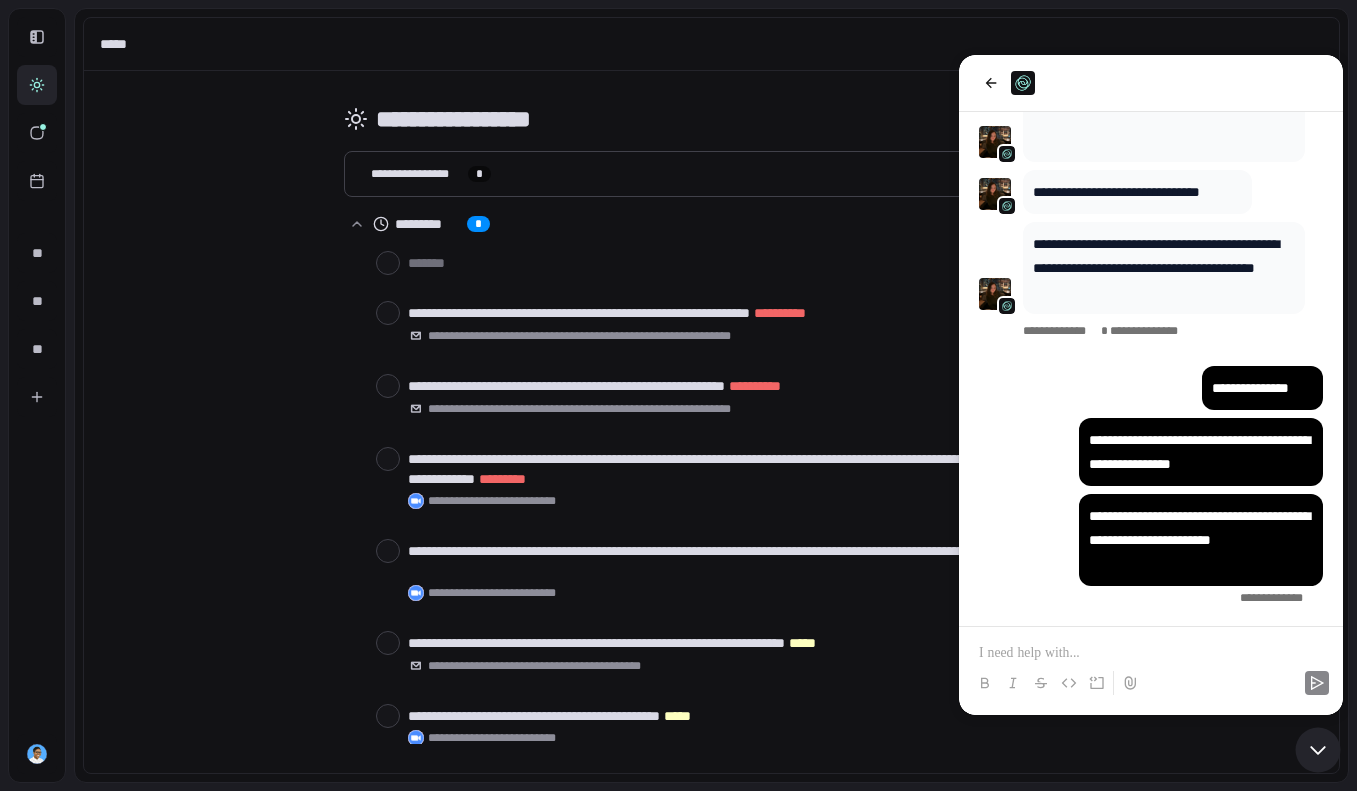 click at bounding box center [1151, 653] 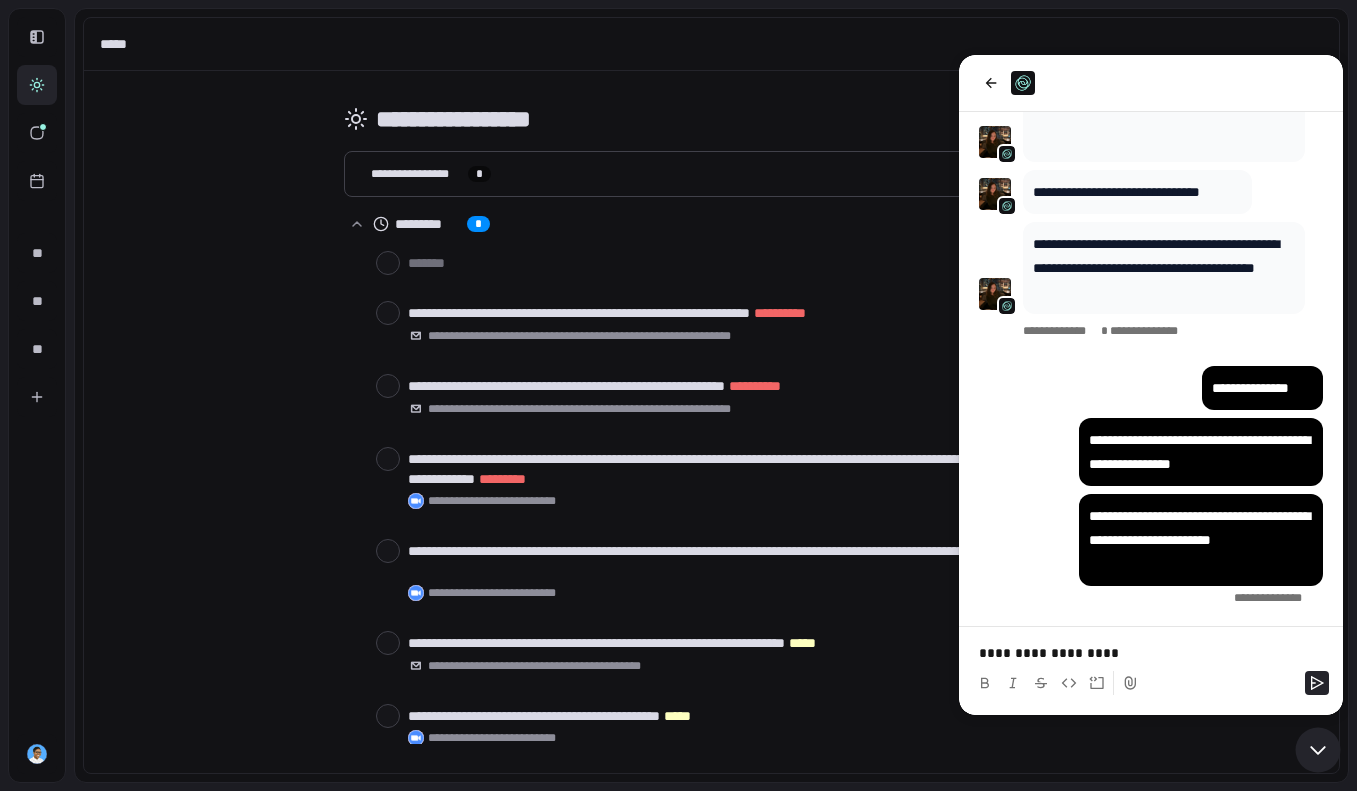 click on "**********" at bounding box center (1151, 653) 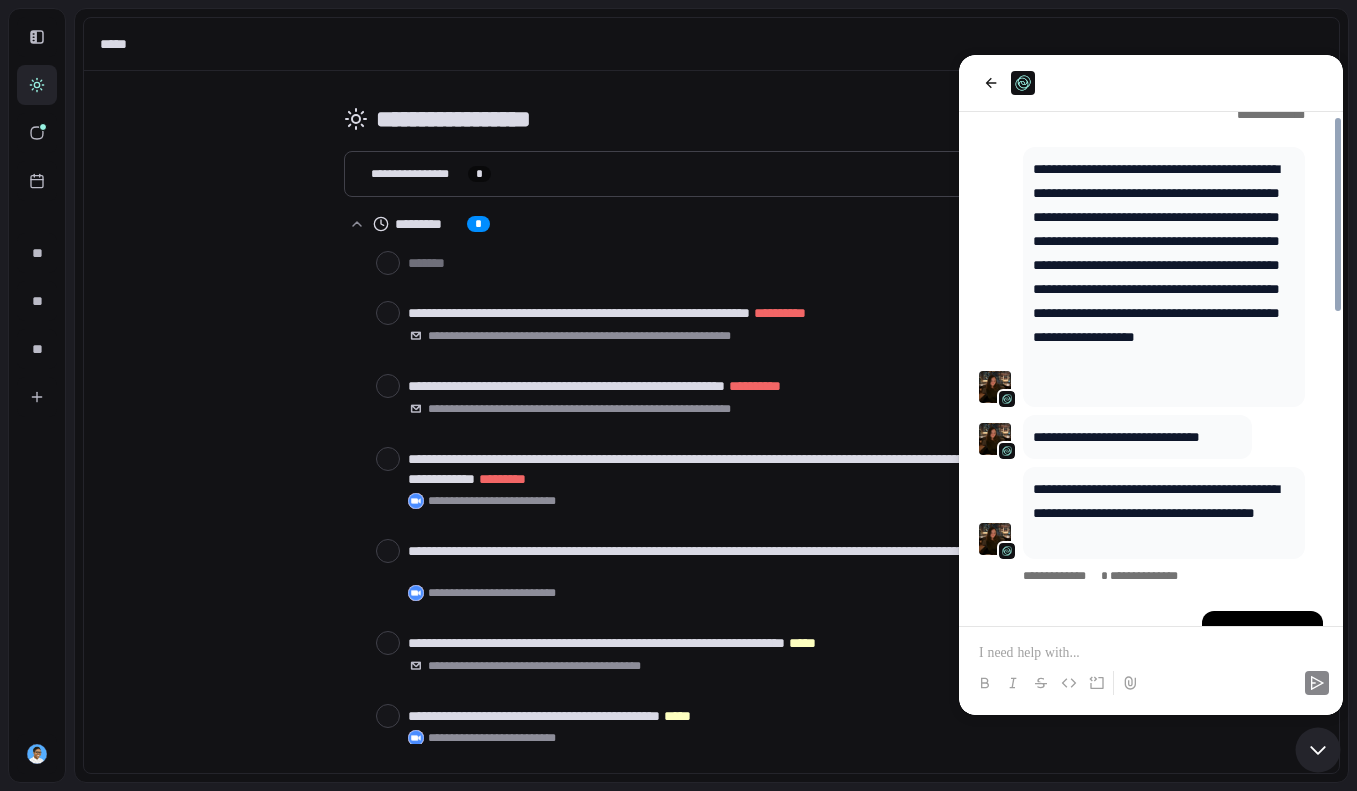 scroll, scrollTop: 429, scrollLeft: 0, axis: vertical 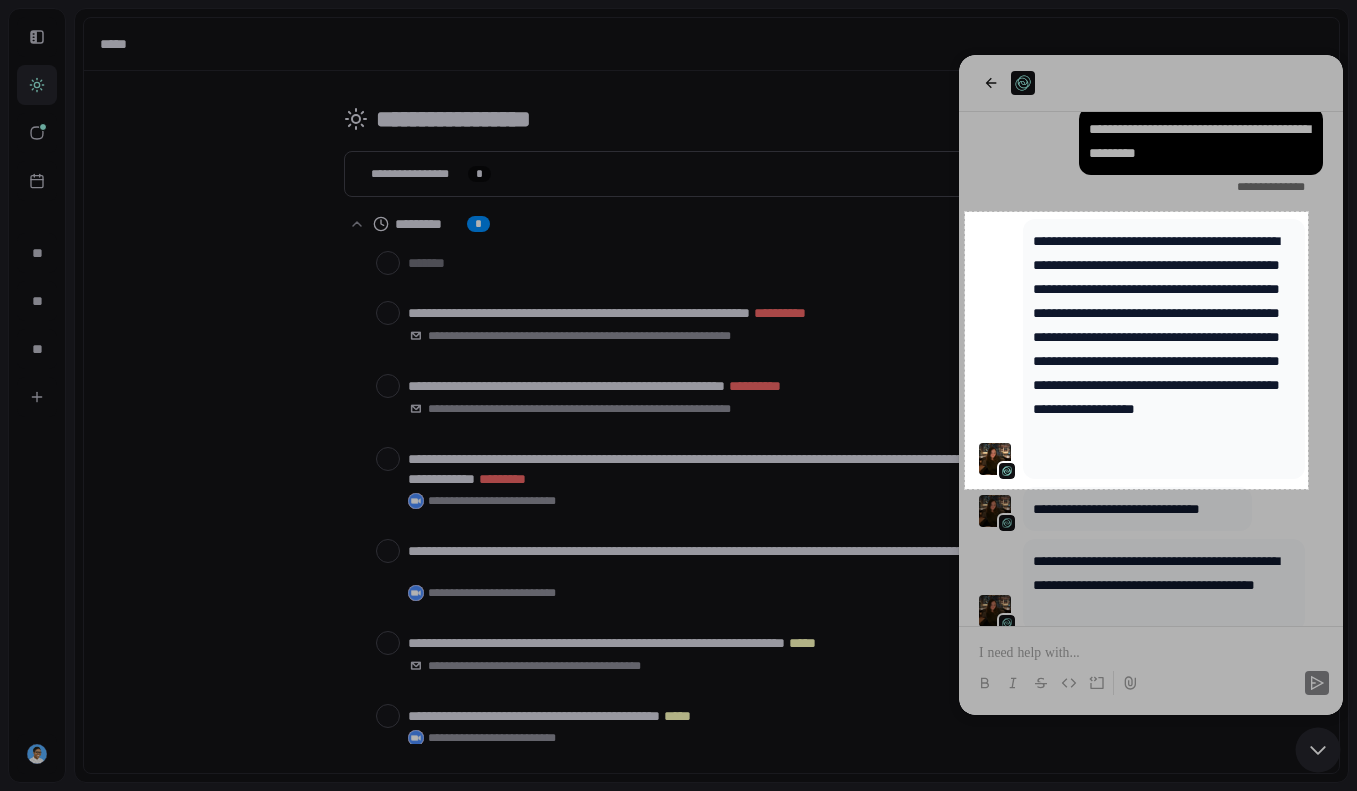 drag, startPoint x: 965, startPoint y: 212, endPoint x: 1308, endPoint y: 489, distance: 440.8832 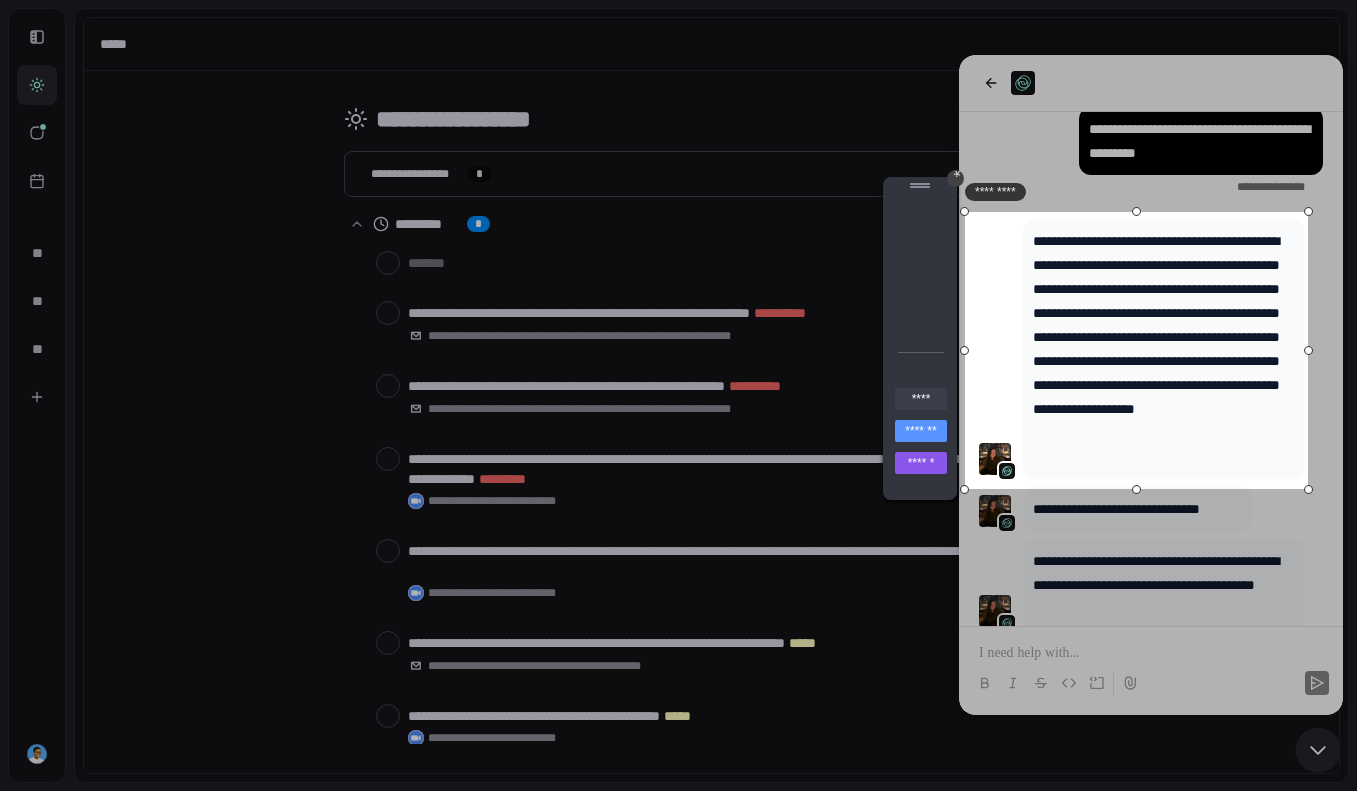 click on "****" at bounding box center (921, 399) 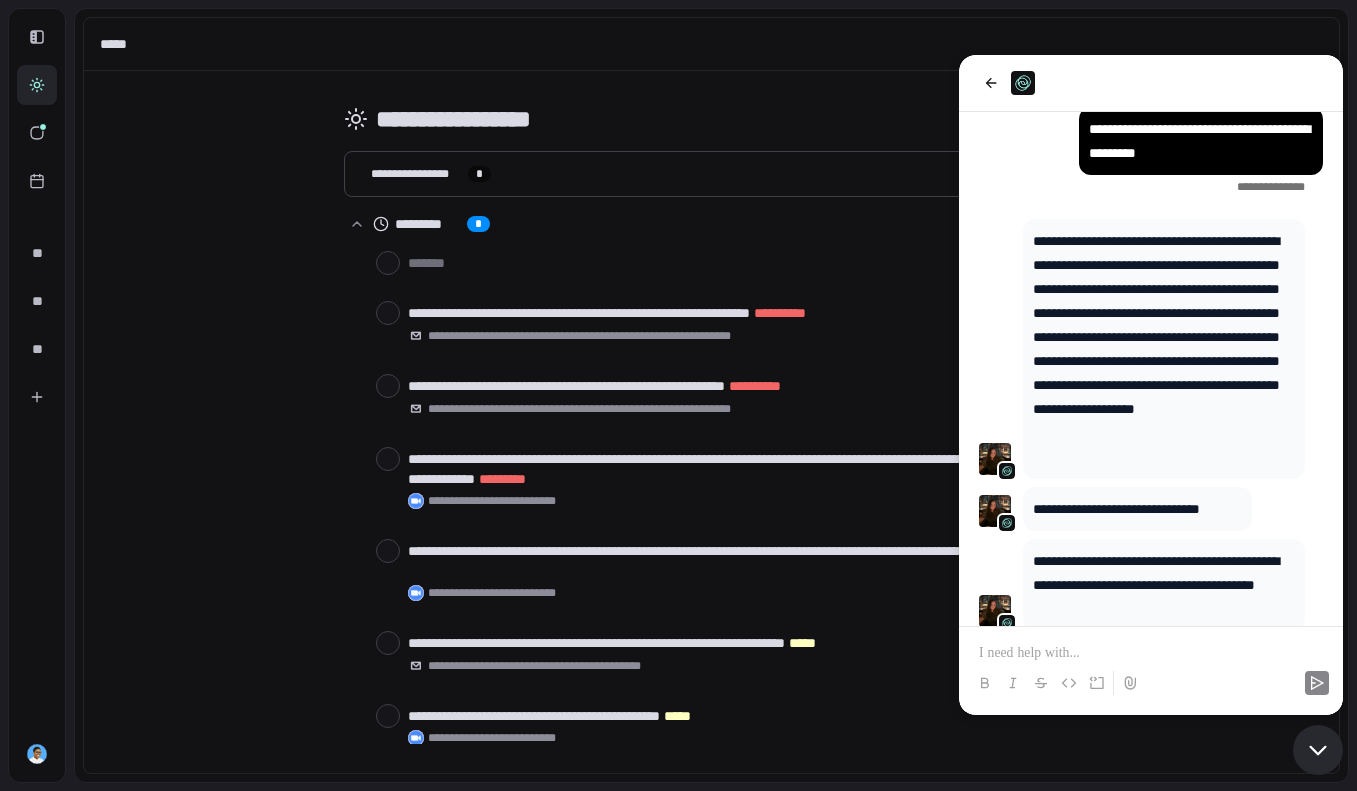 click 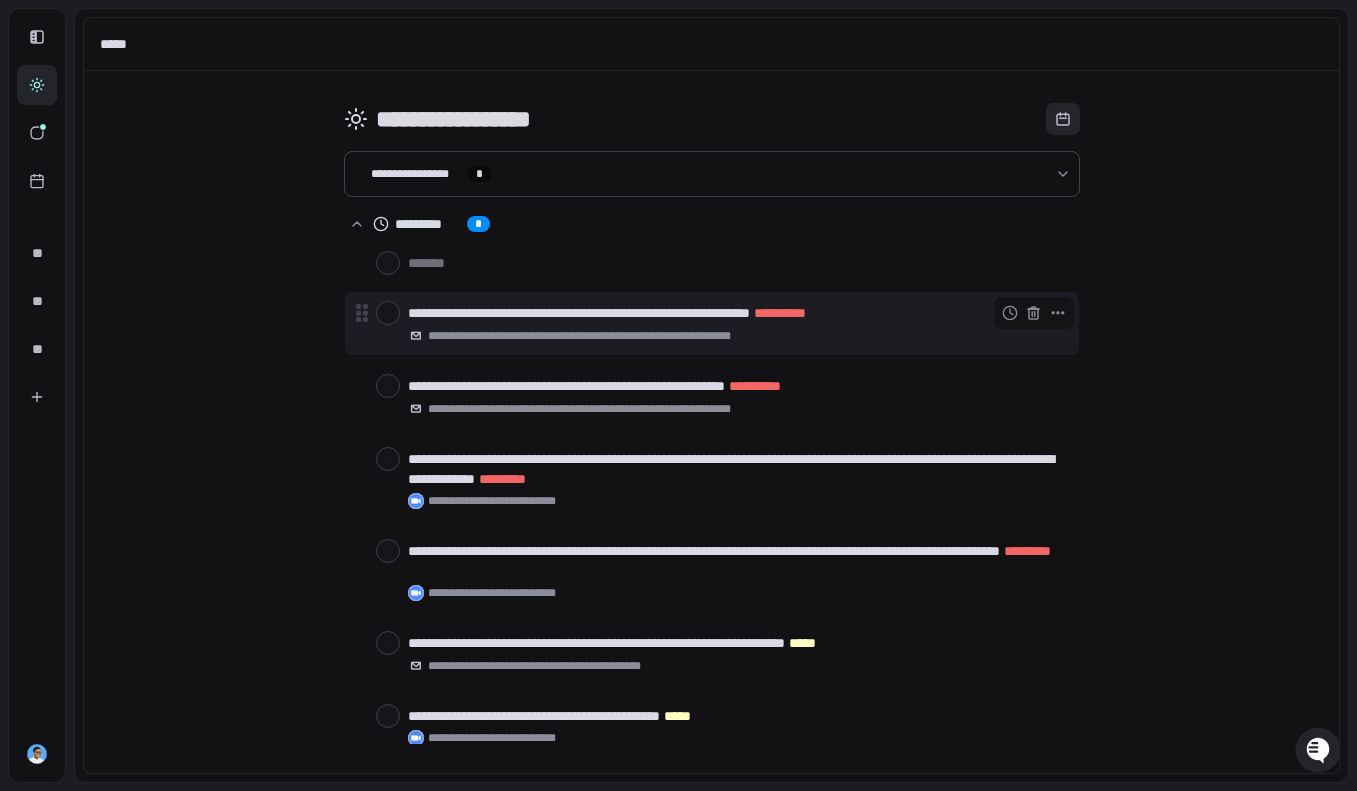 click on "**********" at bounding box center (606, 336) 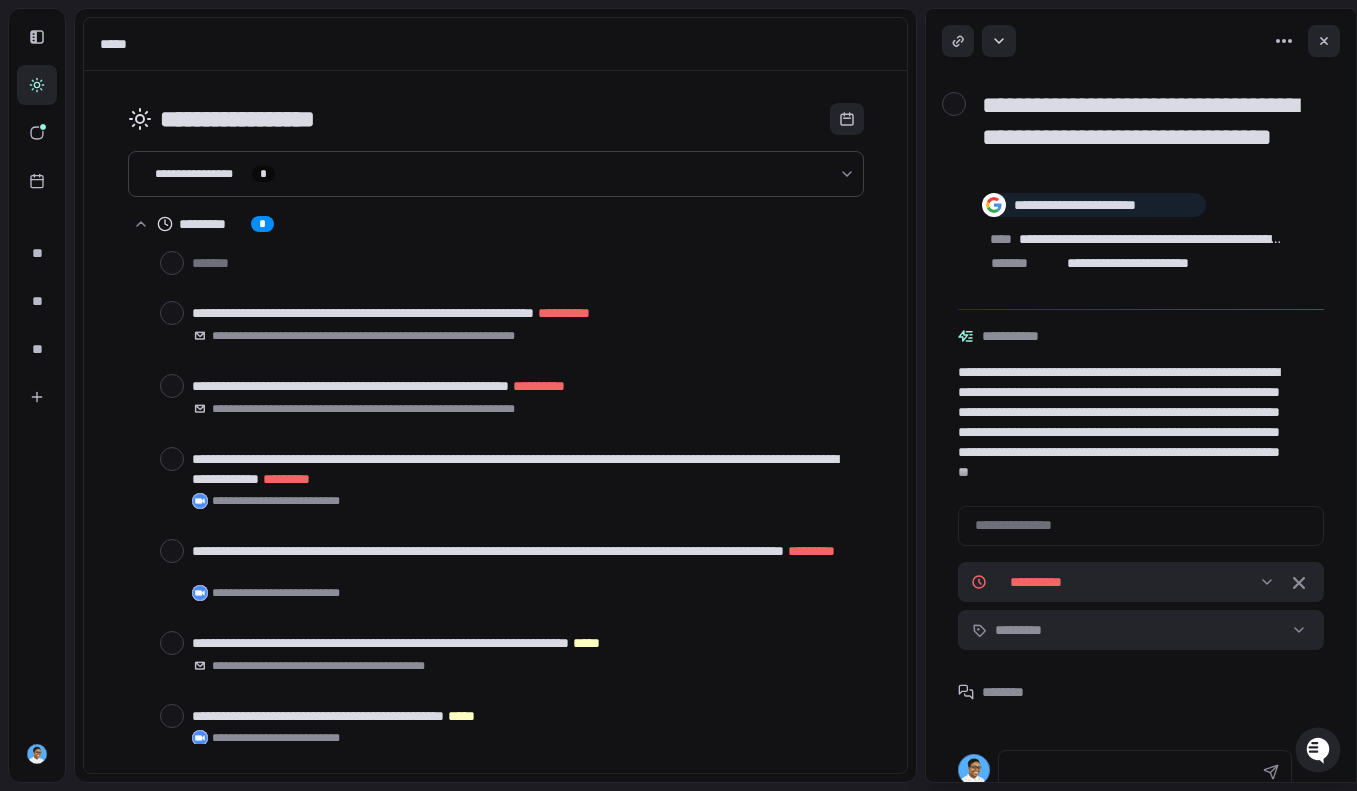scroll, scrollTop: 12, scrollLeft: 0, axis: vertical 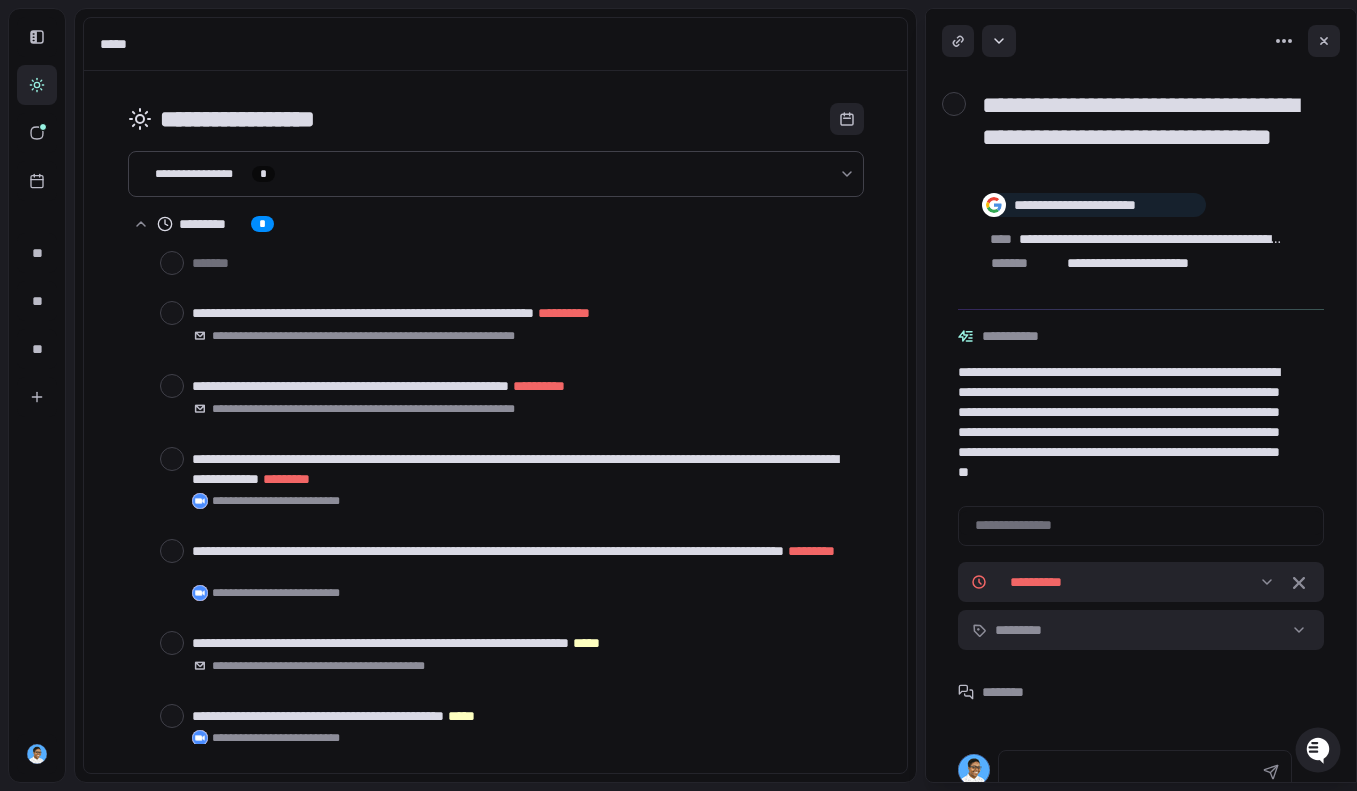 click at bounding box center [954, 104] 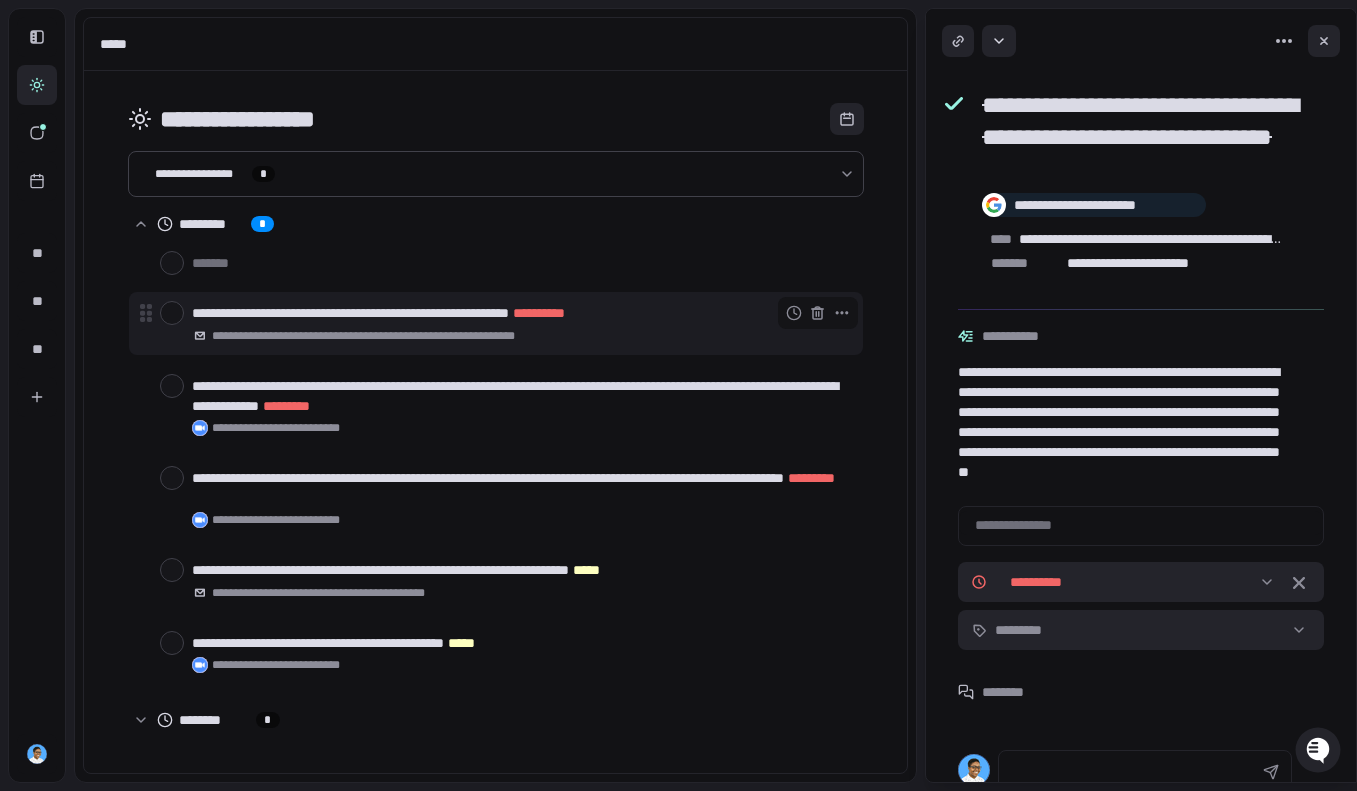 click on "[FIRST] [LAST]" at bounding box center [519, 313] 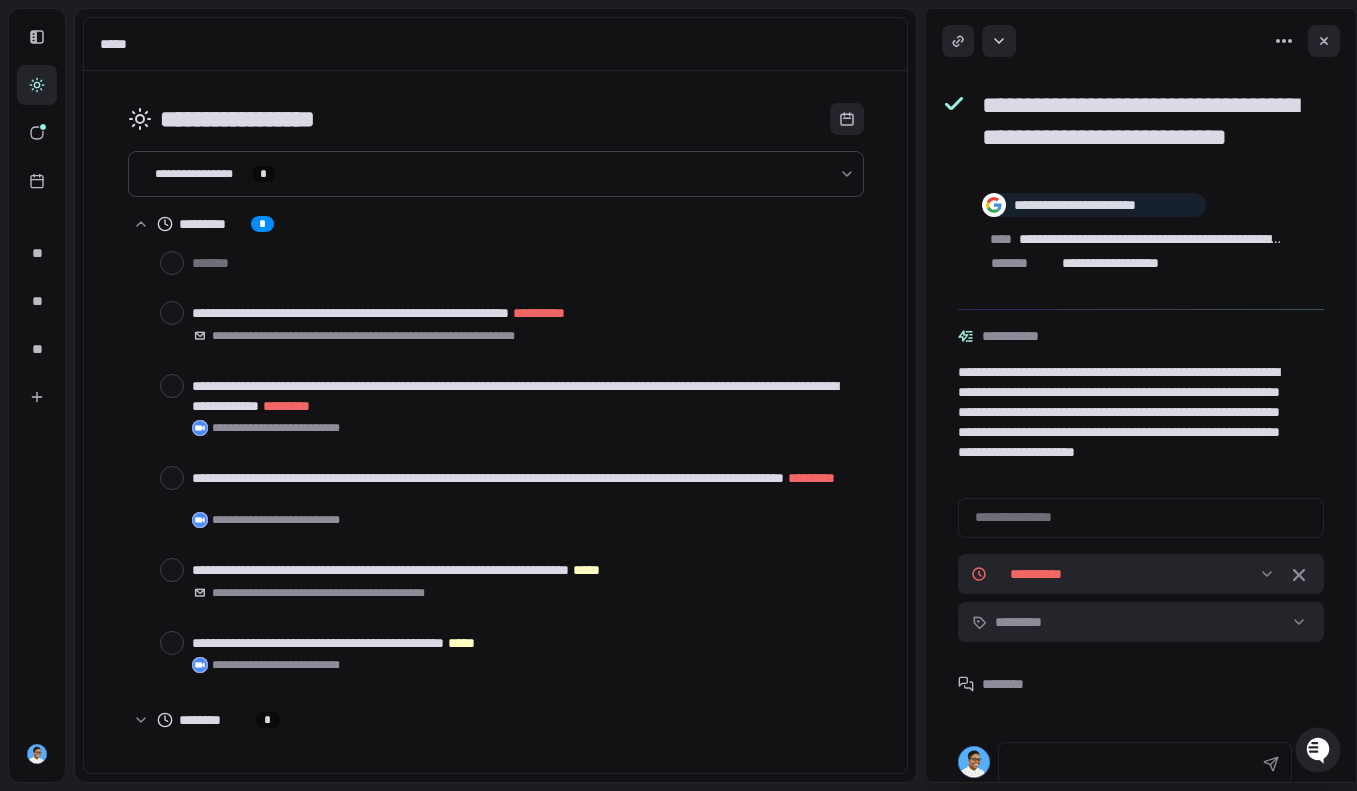 click 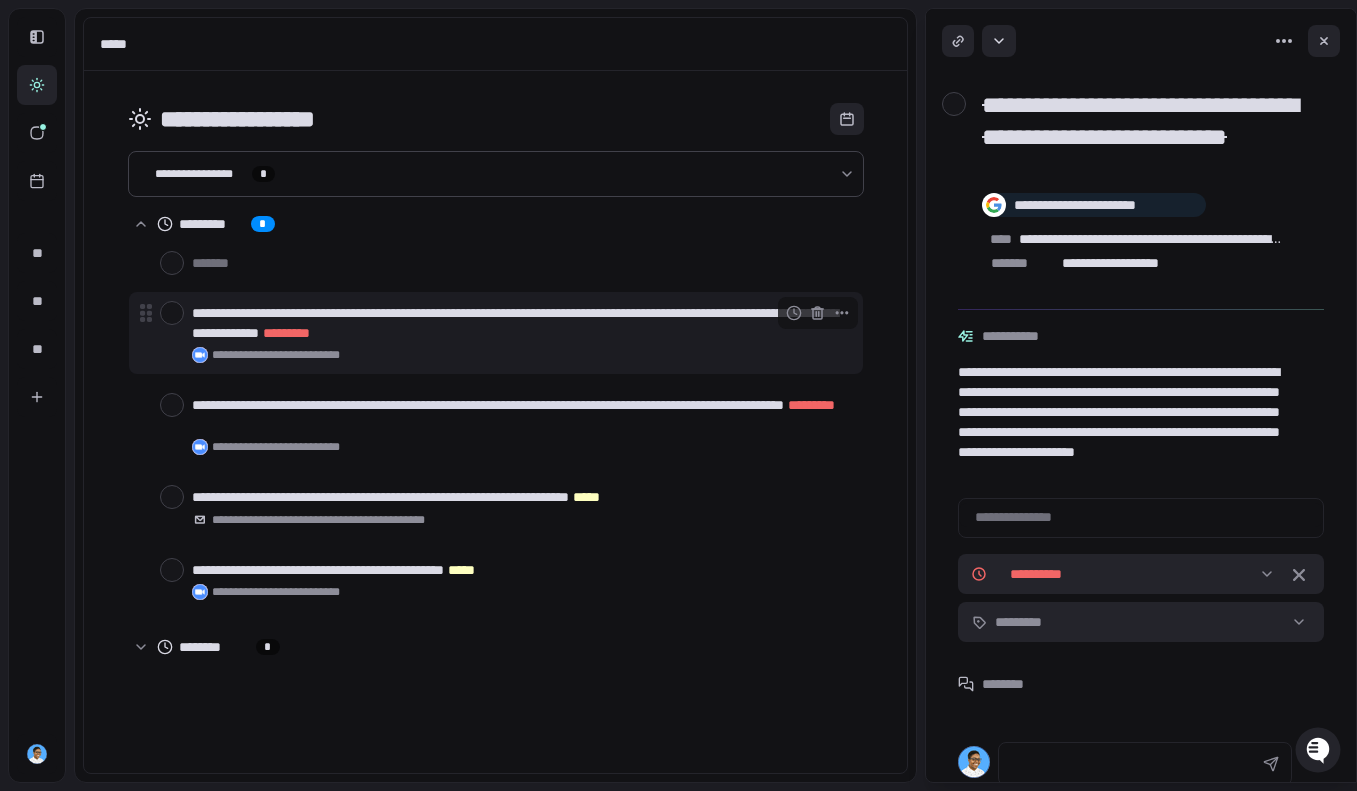click on "[FIRST] [LAST] [ADDRESS] [CITY], [STATE] [ZIP]" at bounding box center (519, 323) 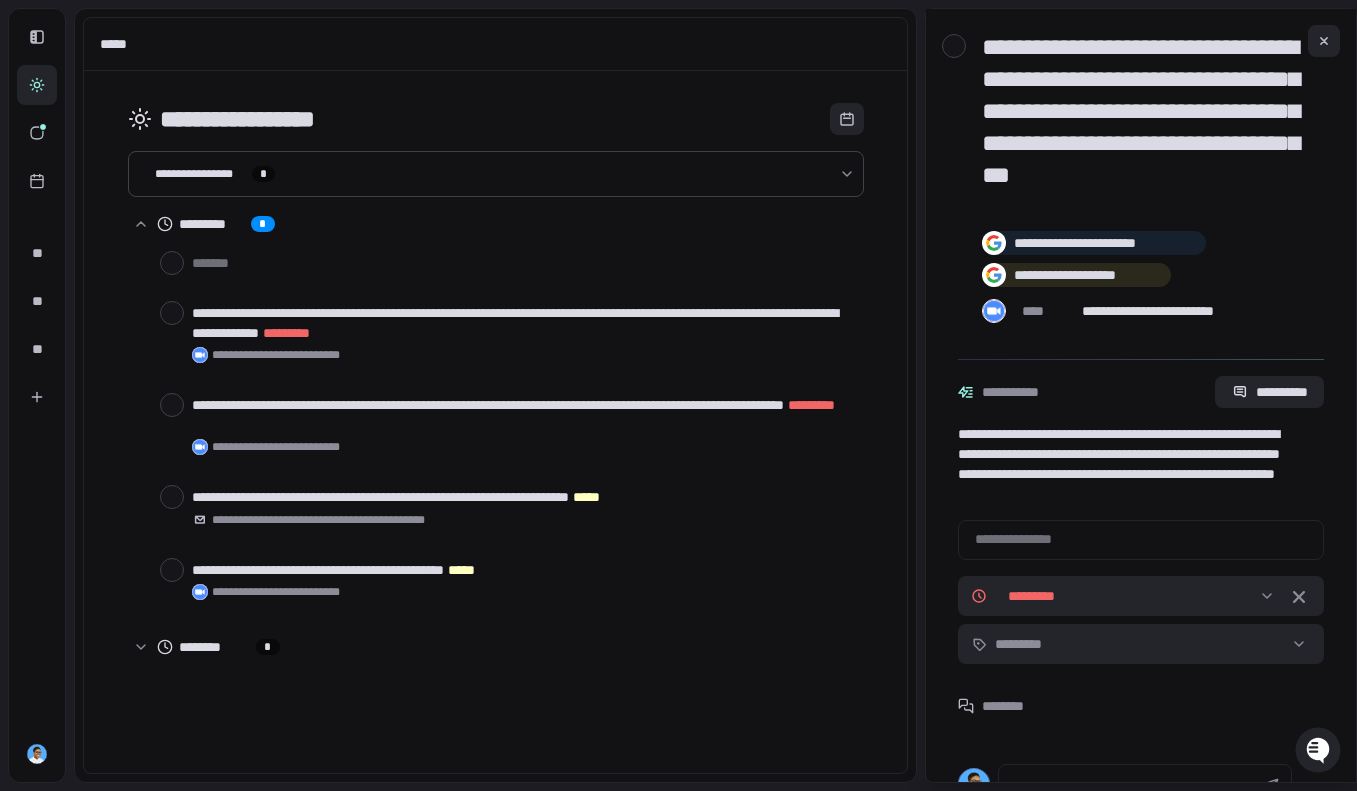 scroll, scrollTop: 100, scrollLeft: 0, axis: vertical 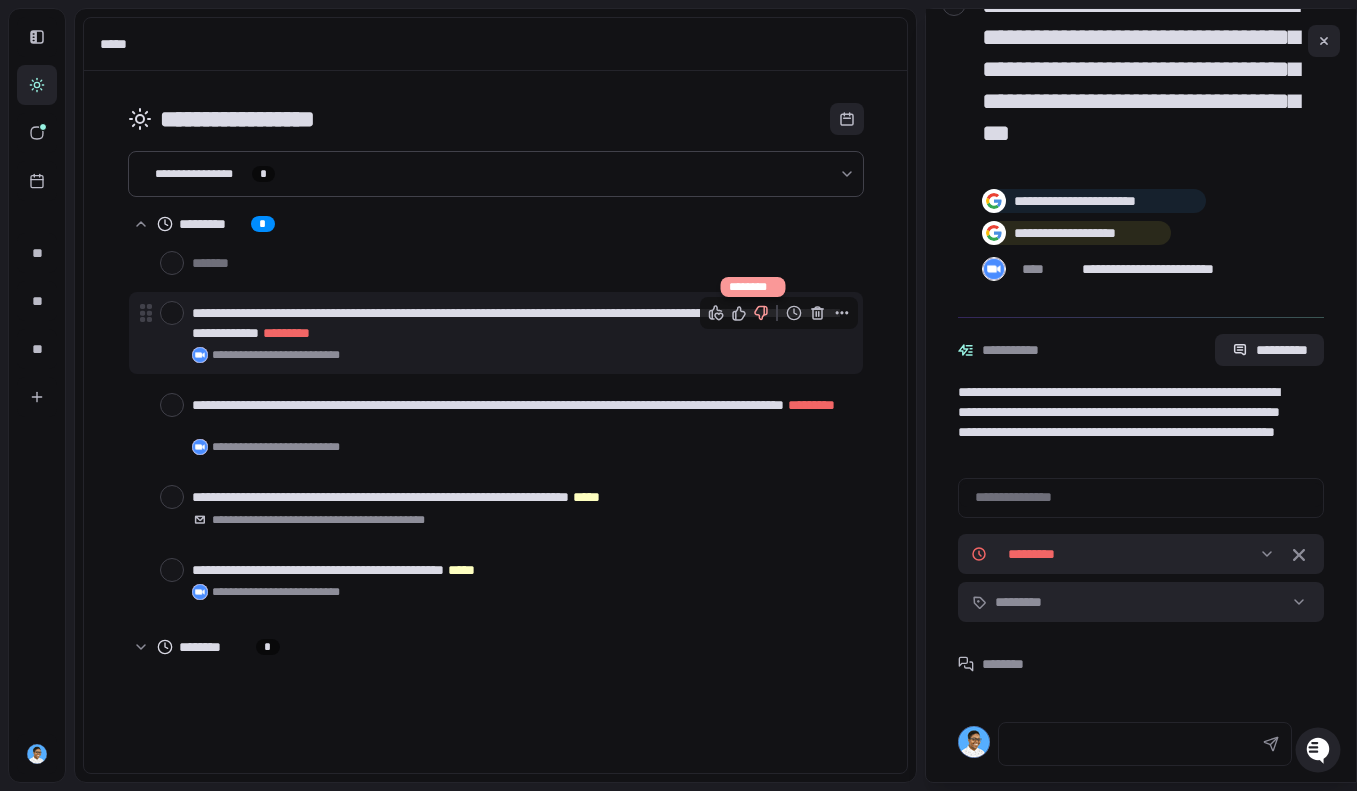 click 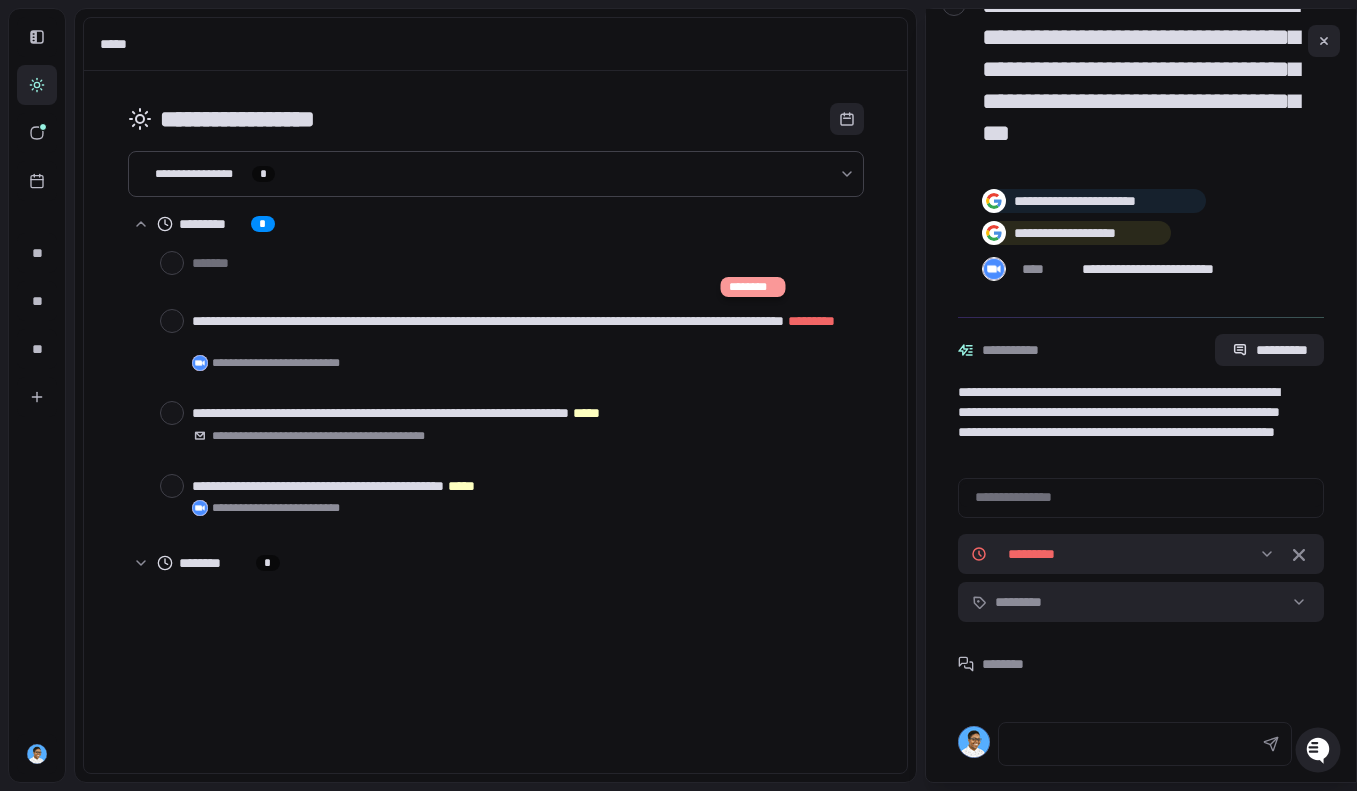scroll, scrollTop: 160, scrollLeft: 0, axis: vertical 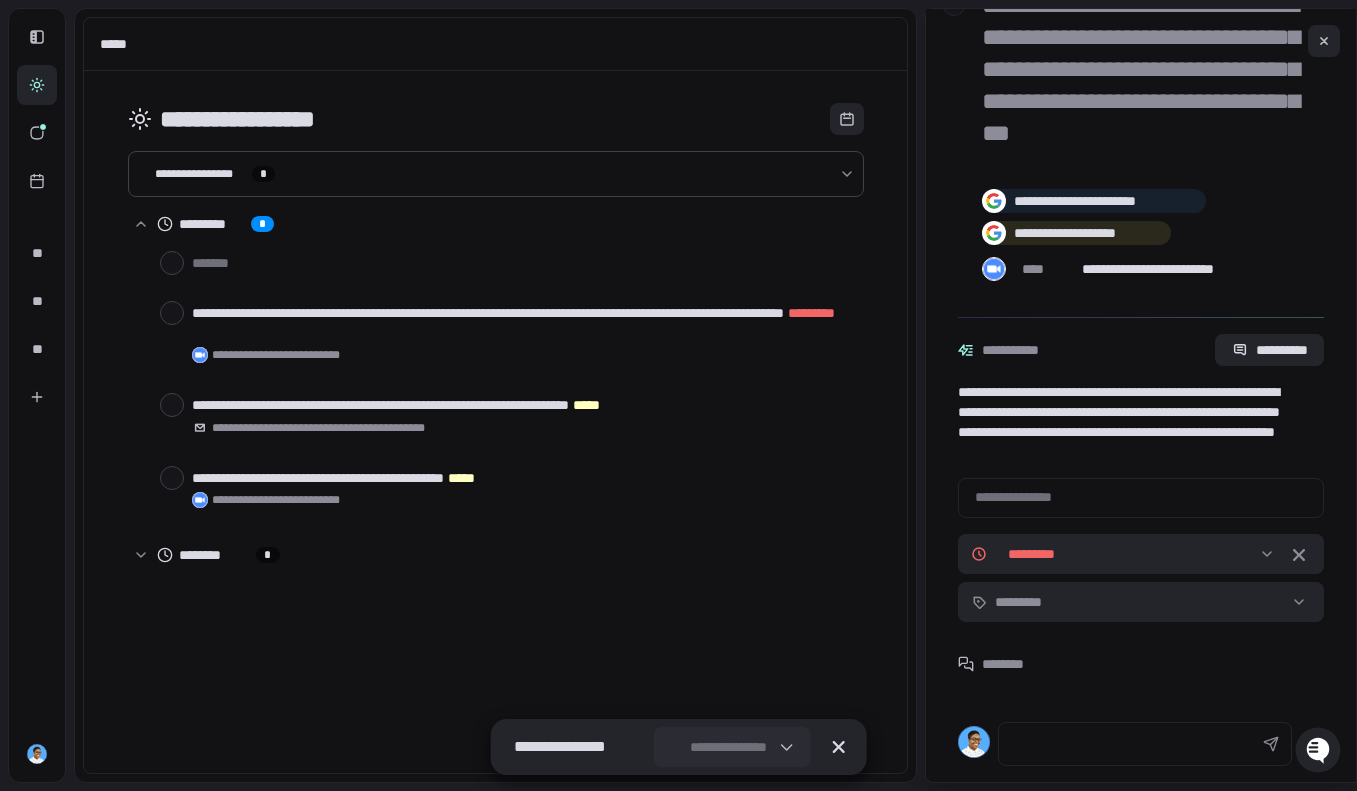 click on "**********" at bounding box center [732, 747] 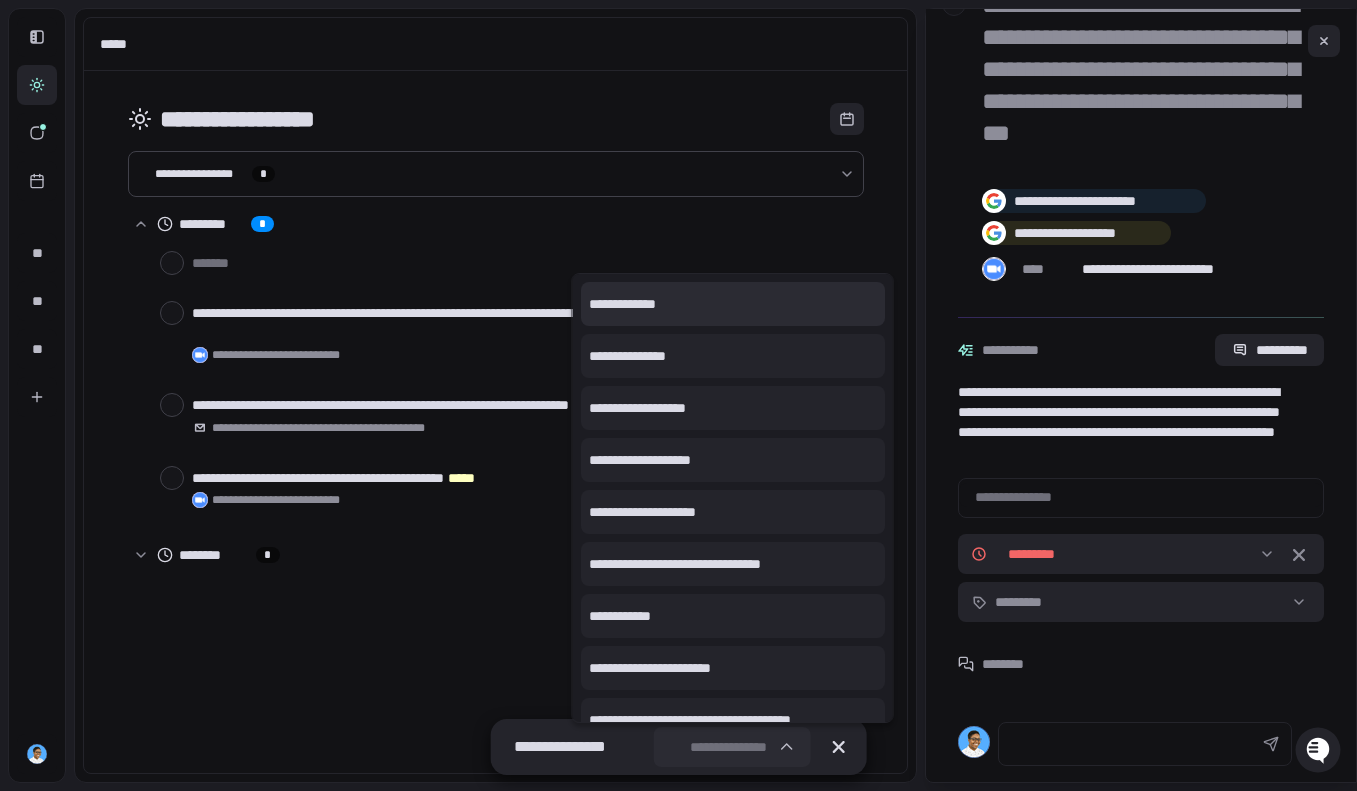 click on "**********" at bounding box center (733, 304) 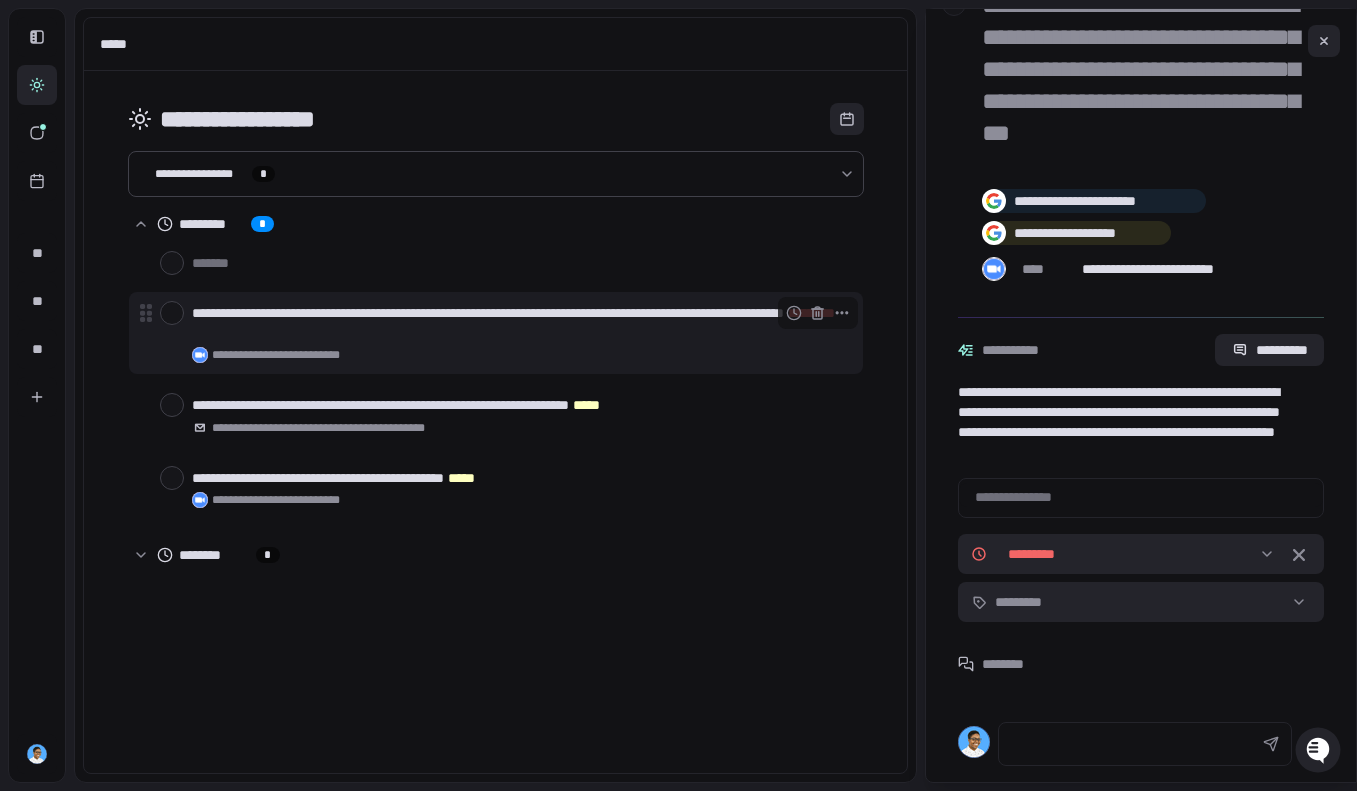 click on "**********" at bounding box center (523, 355) 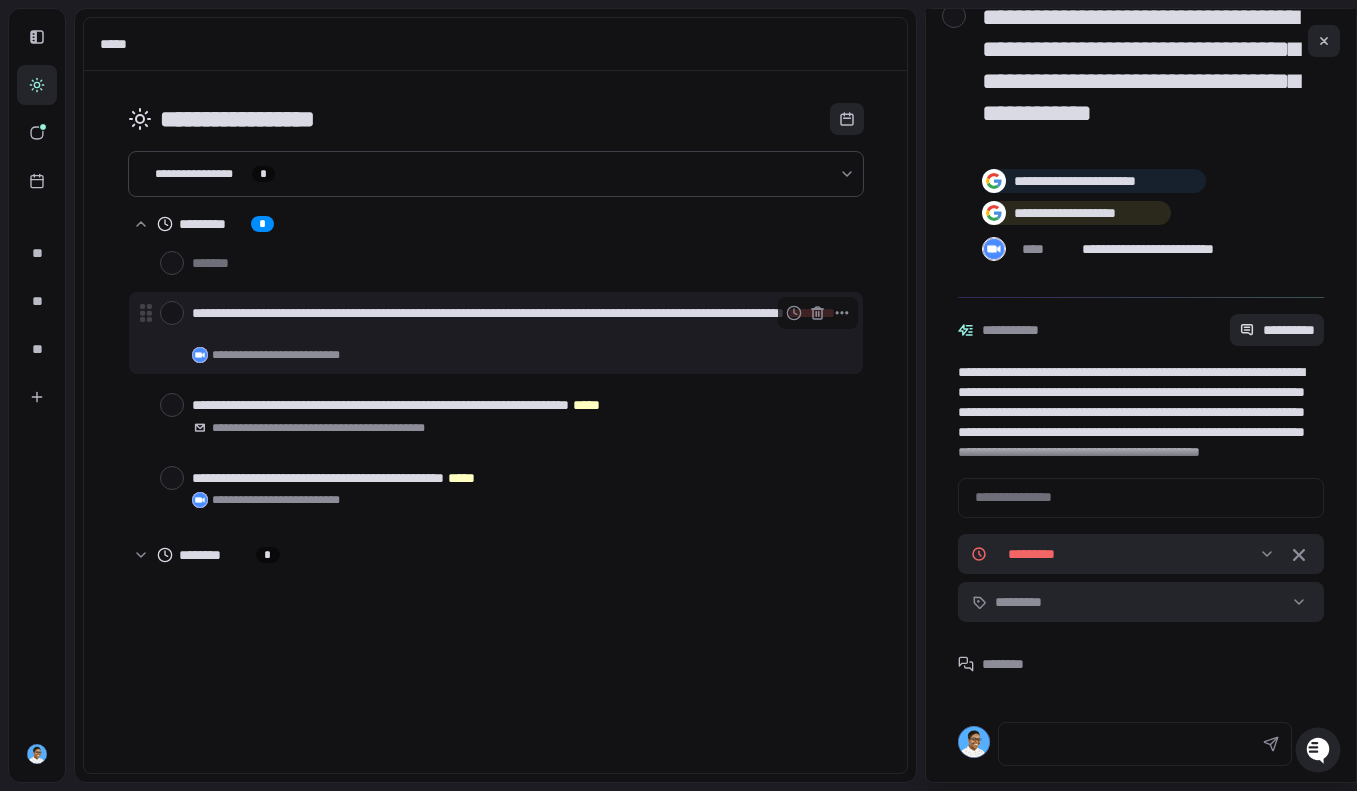 scroll, scrollTop: 100, scrollLeft: 0, axis: vertical 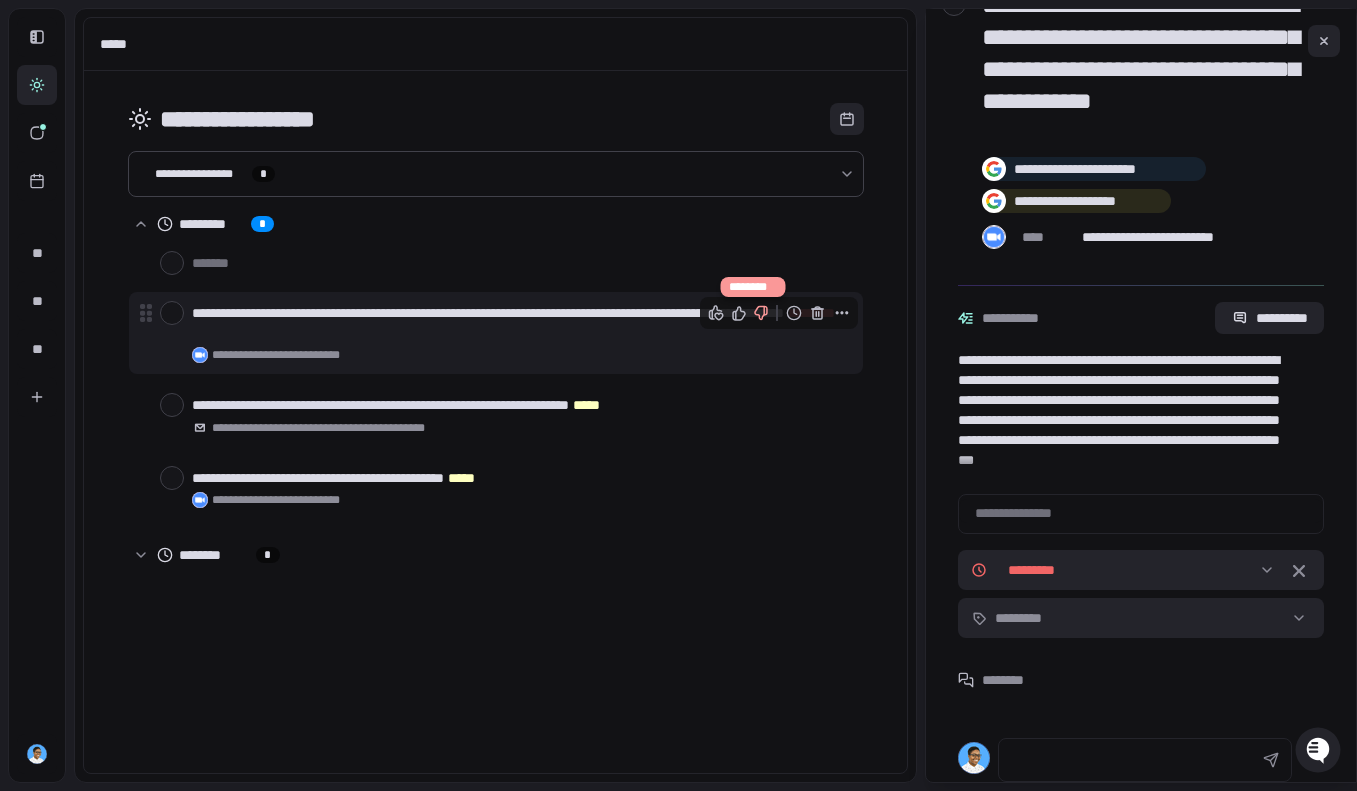 click 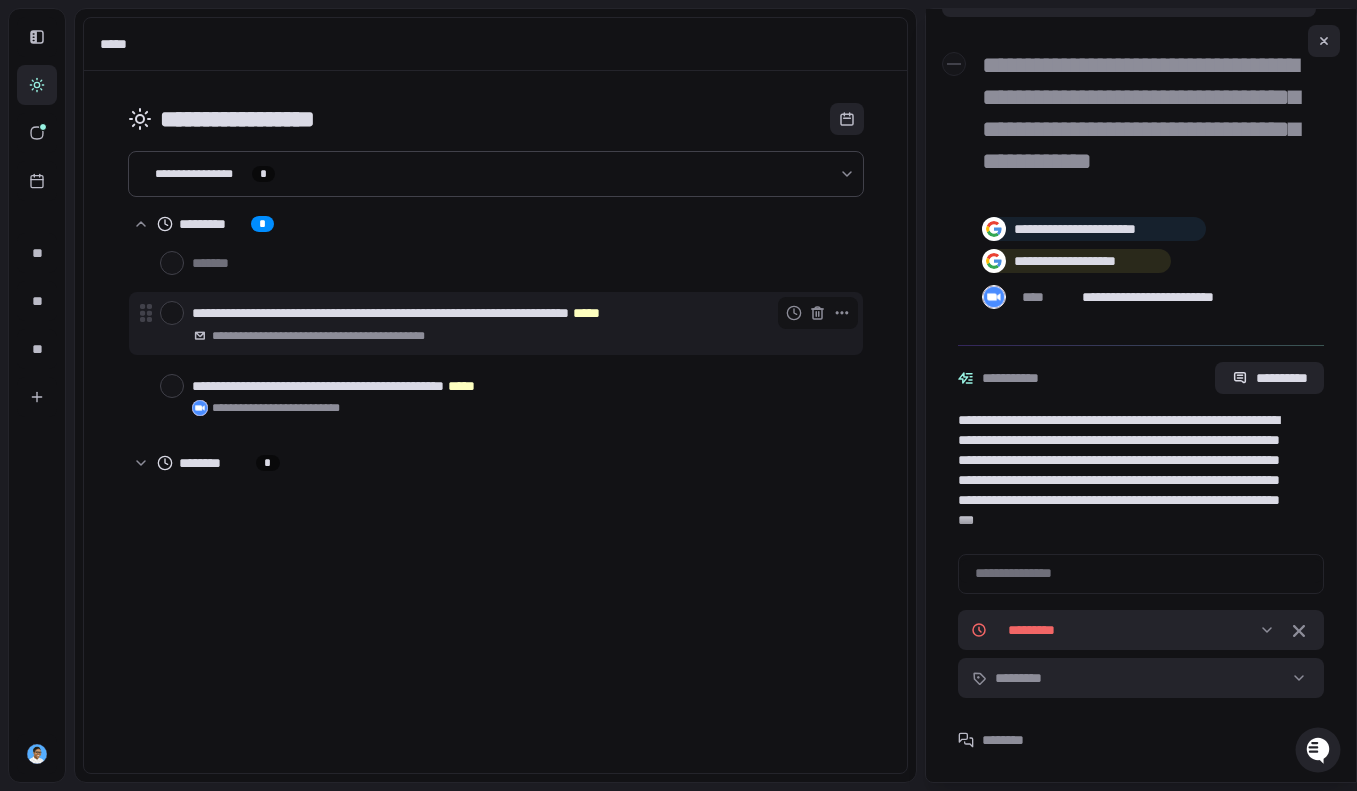 scroll, scrollTop: 160, scrollLeft: 0, axis: vertical 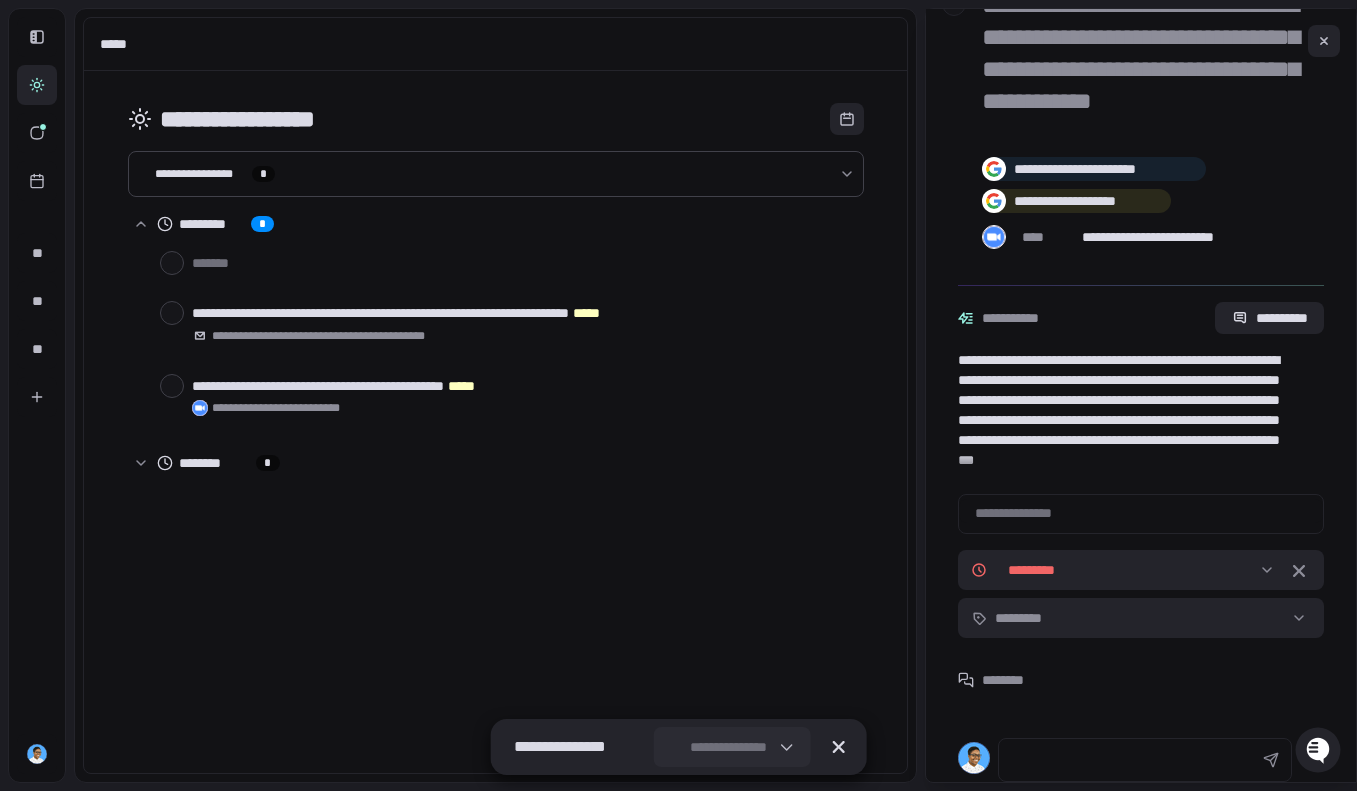 click on "**********" at bounding box center [728, 747] 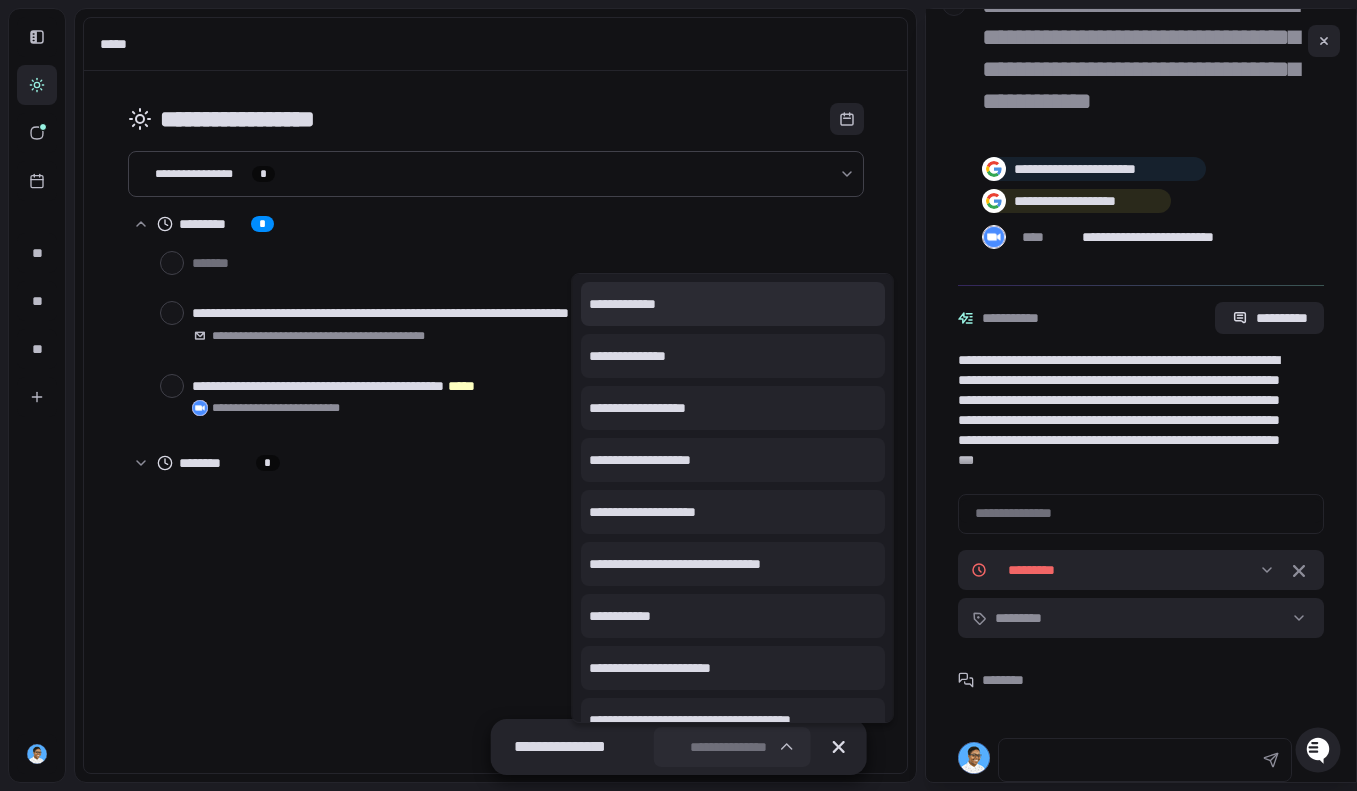 click on "**********" at bounding box center [733, 304] 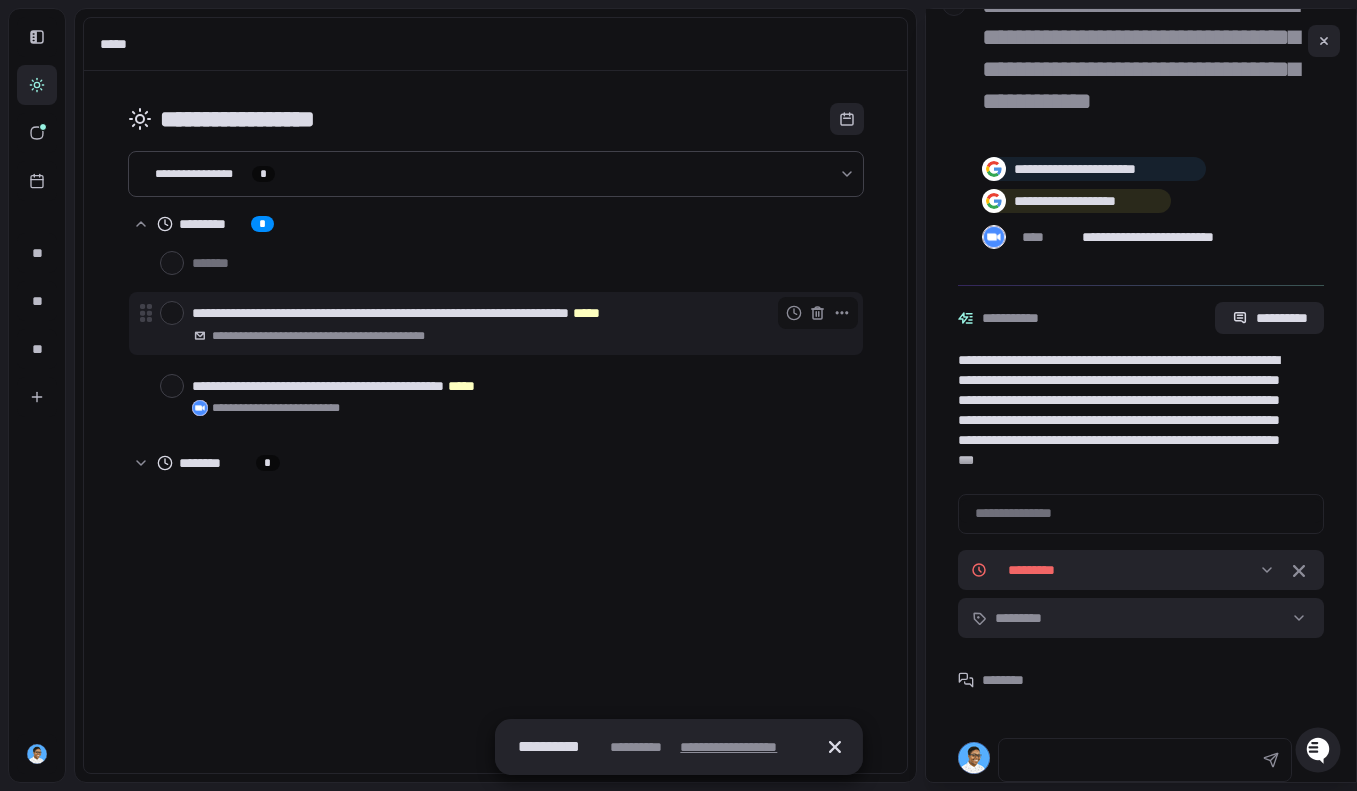 click on "[FIRST] [LAST] [PHONE]" at bounding box center (519, 313) 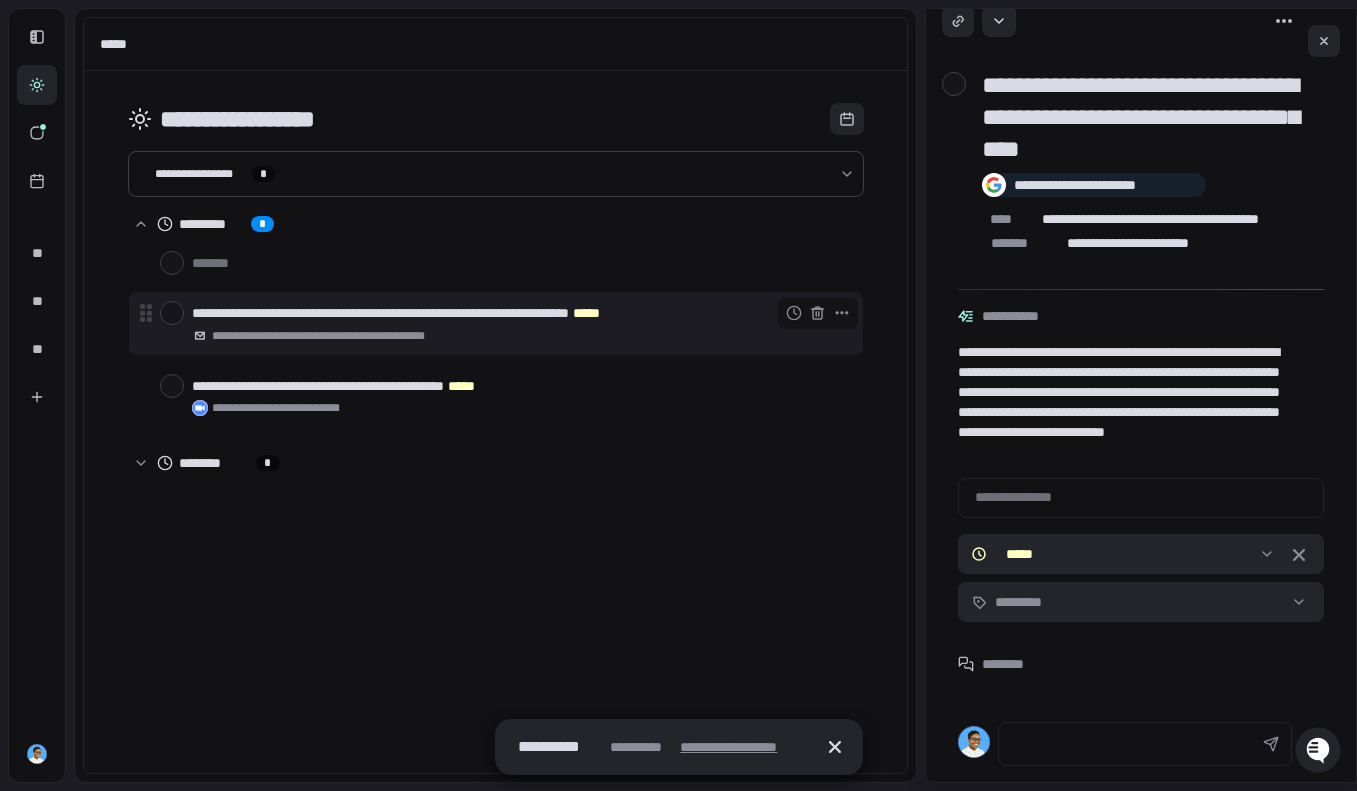 click at bounding box center [172, 313] 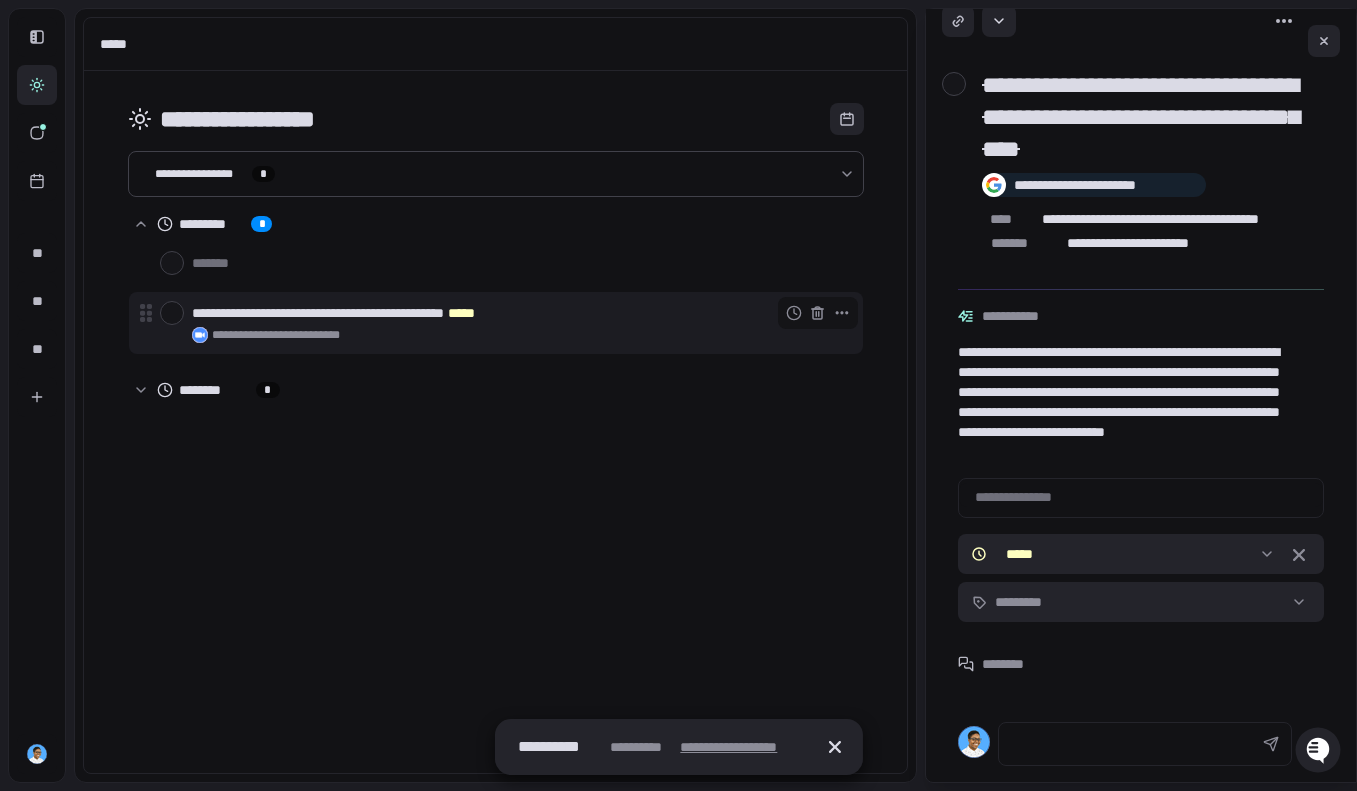 click on "**********" at bounding box center (523, 335) 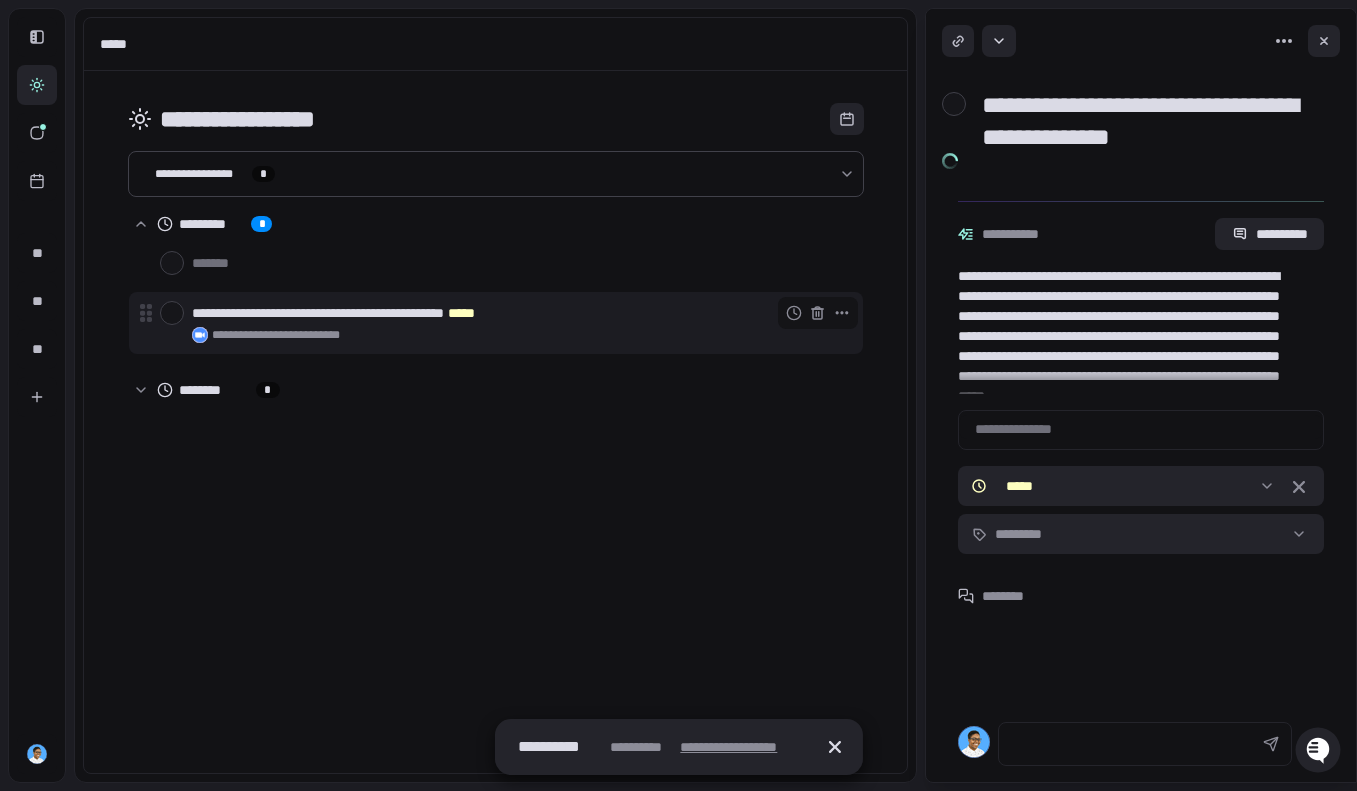 scroll, scrollTop: 0, scrollLeft: 0, axis: both 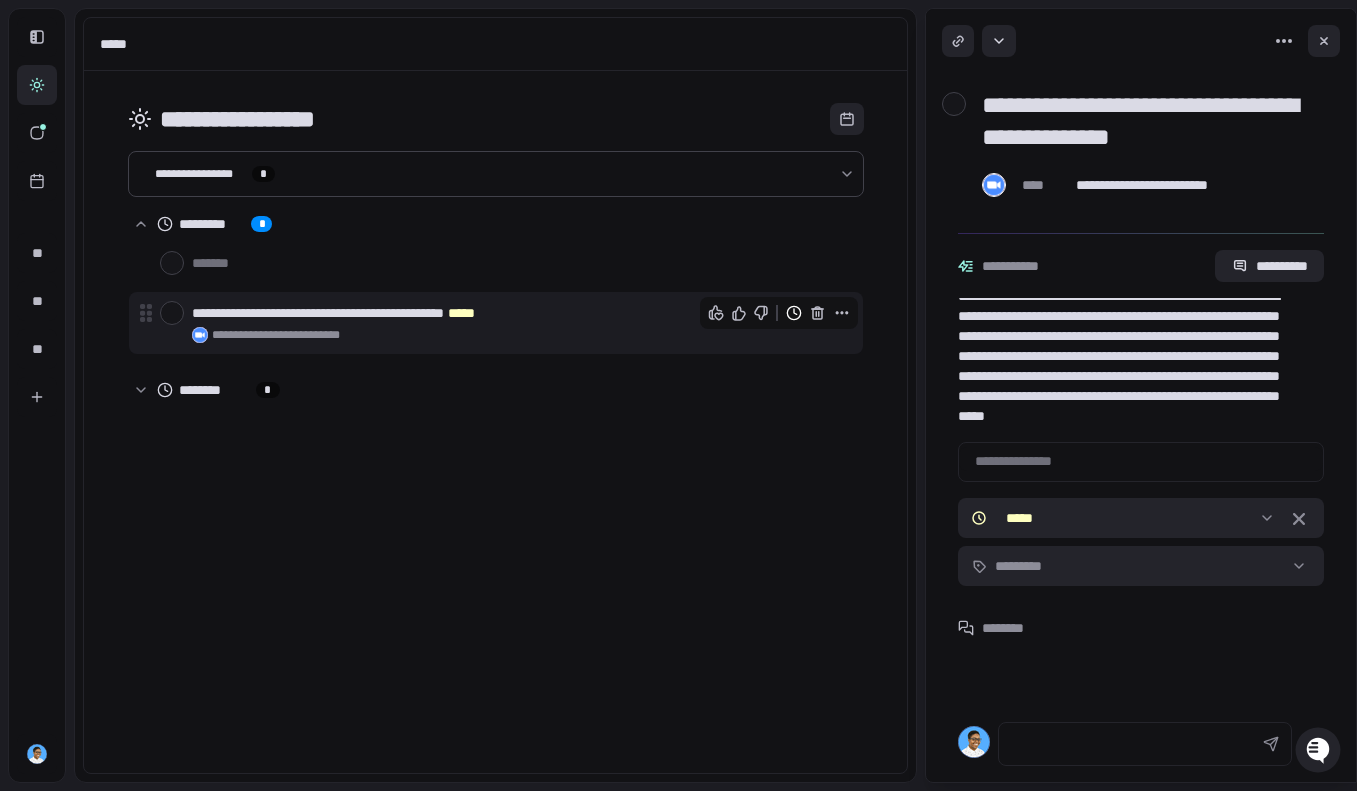 click 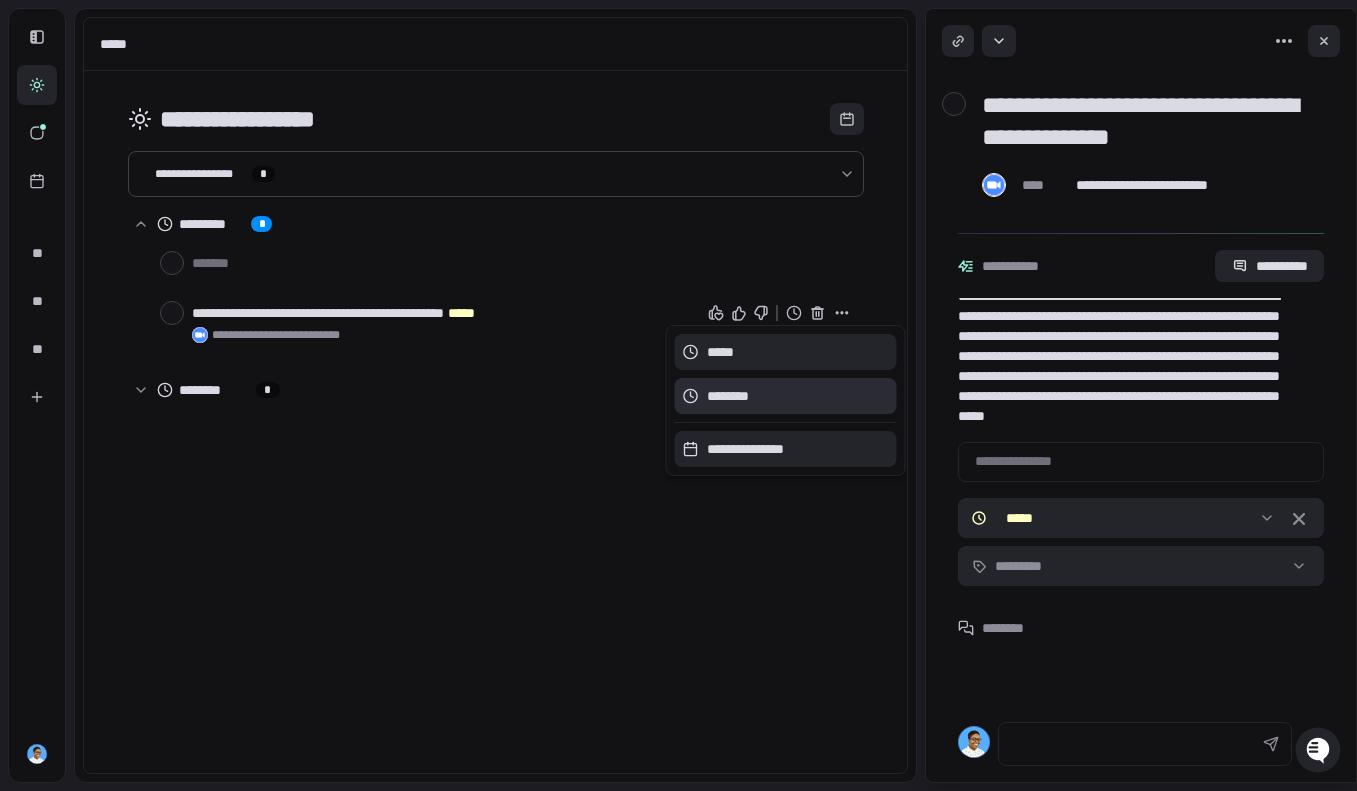 click on "********" at bounding box center [786, 396] 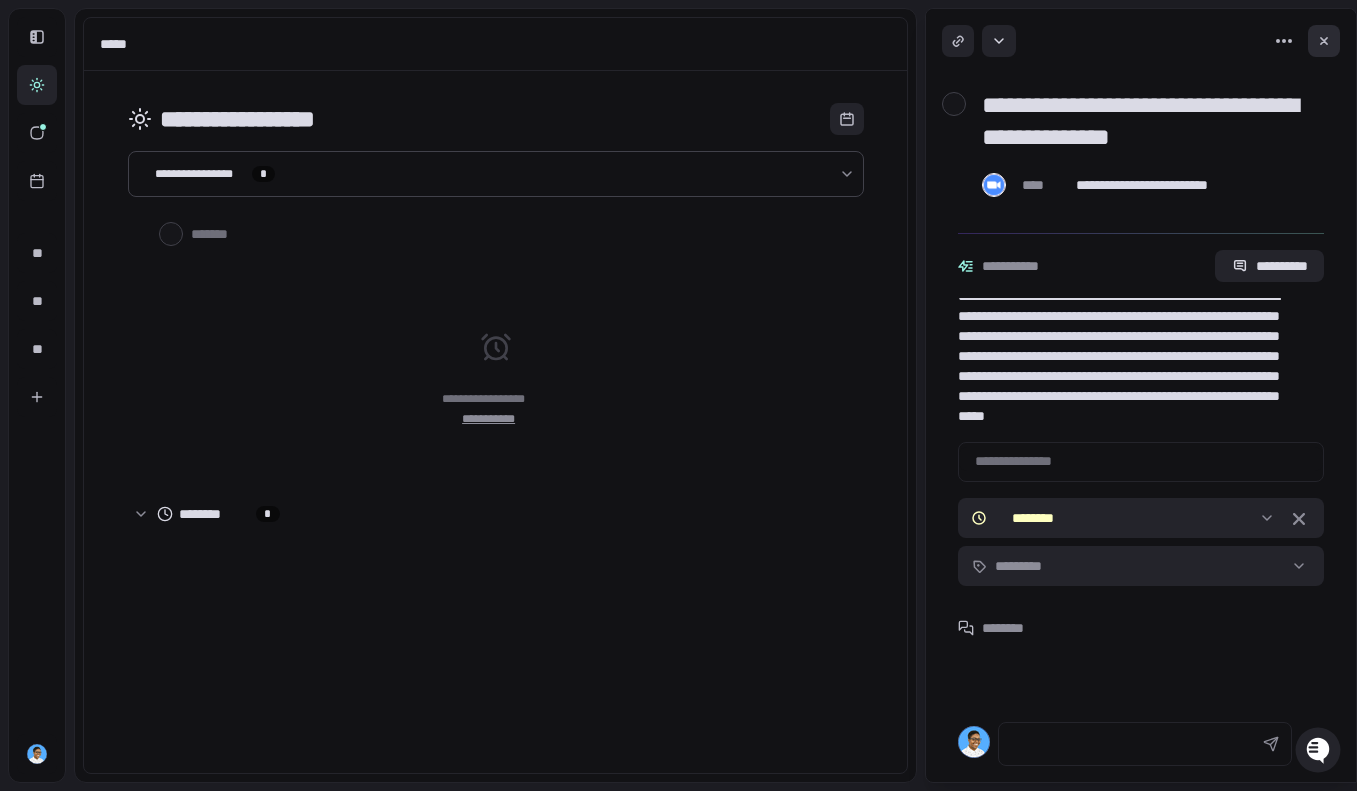 click at bounding box center [1324, 41] 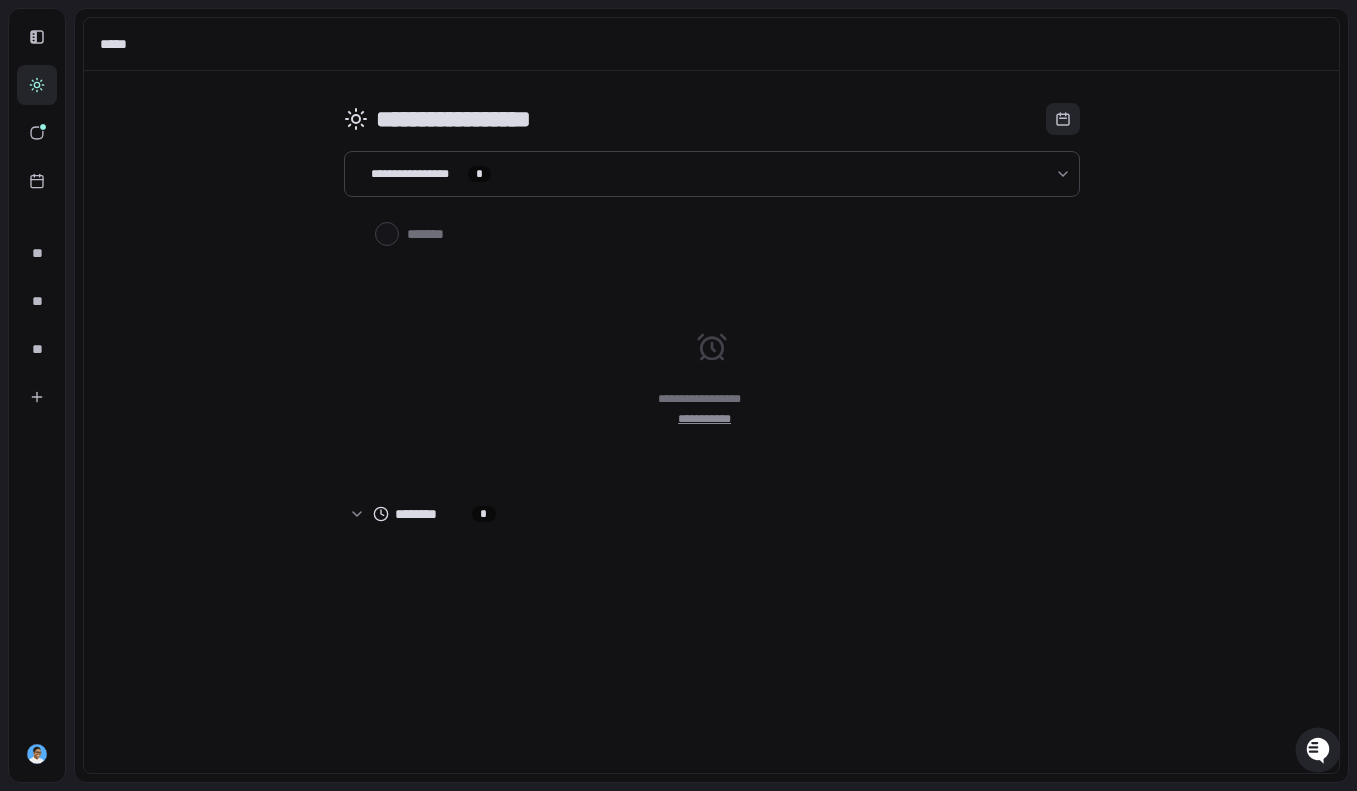 click 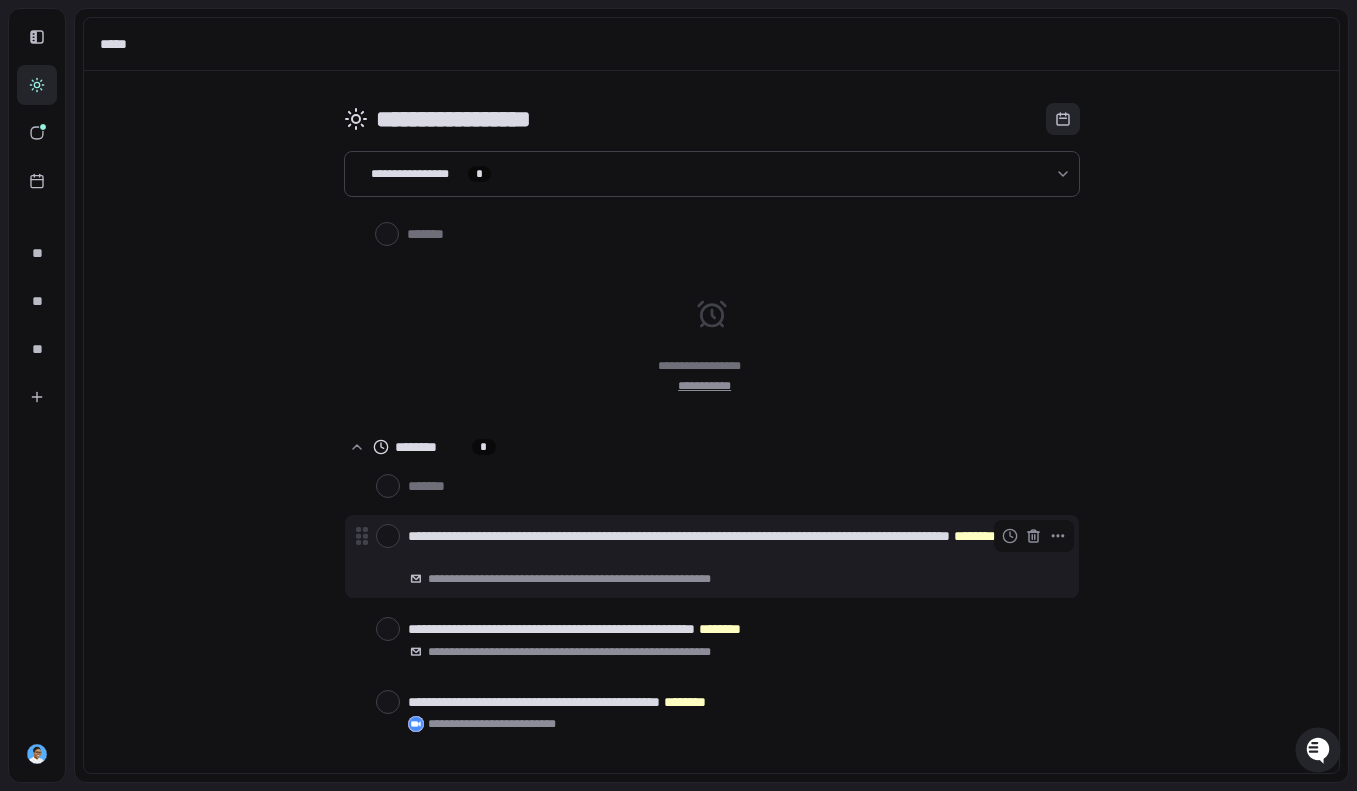 click on "[FIRST] [LAST] [PHONE]" at bounding box center (735, 546) 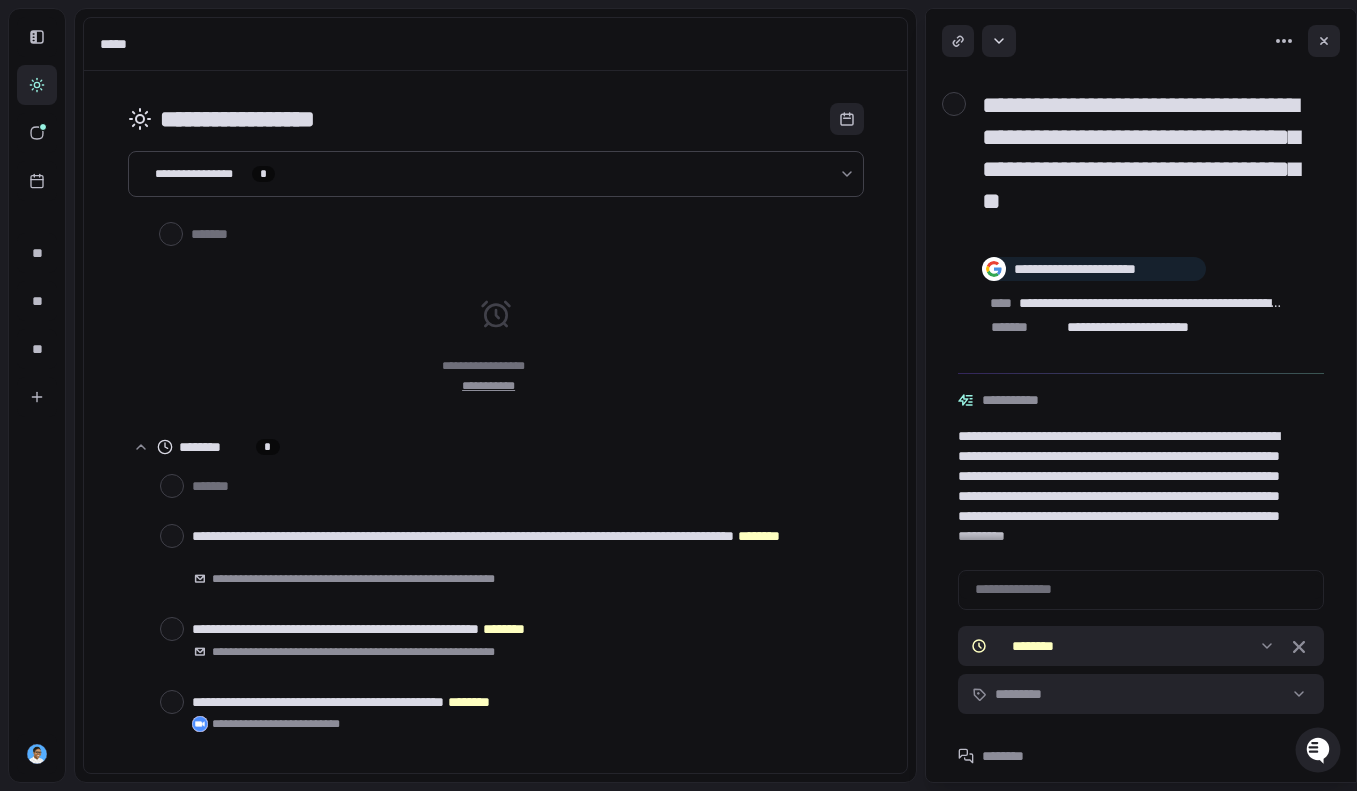 click at bounding box center (954, 104) 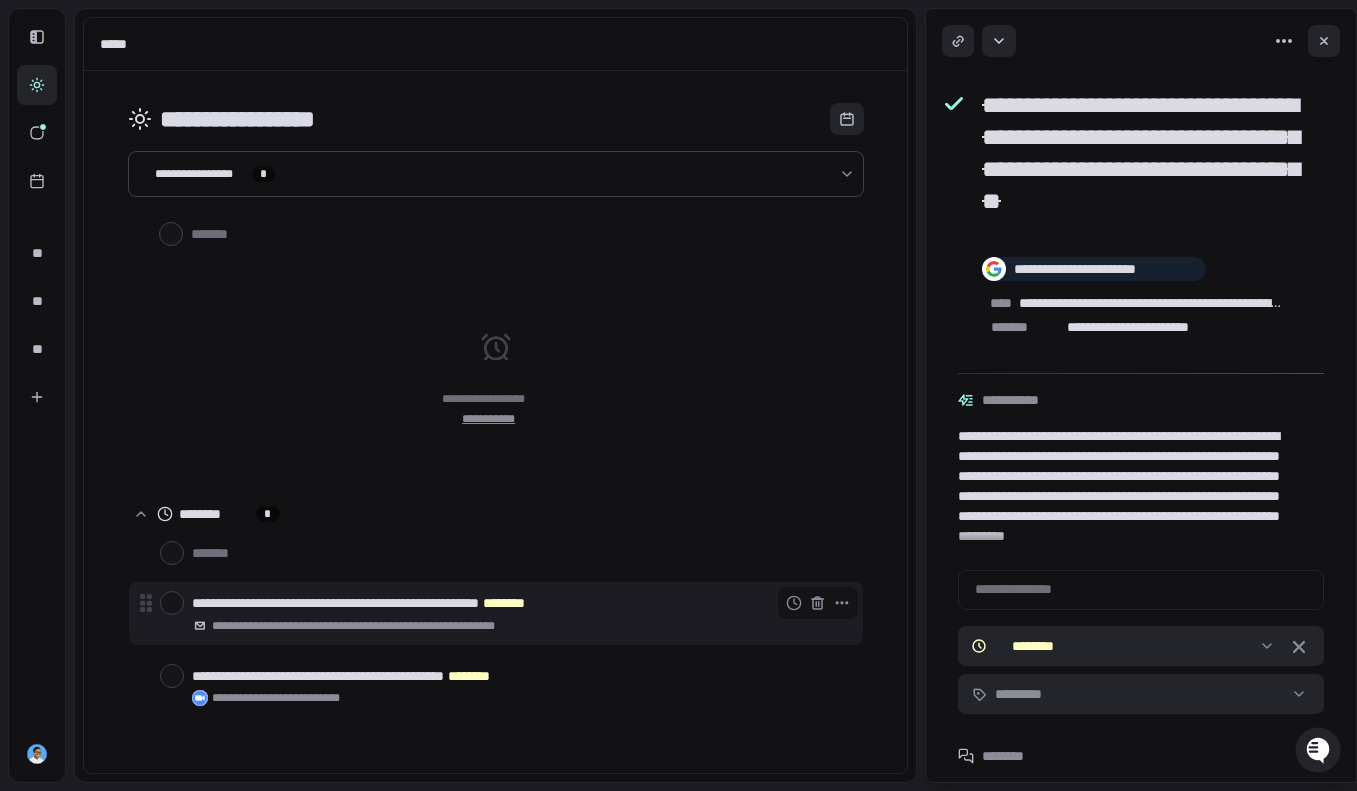 click on "[FIRST] [LAST]" at bounding box center (519, 603) 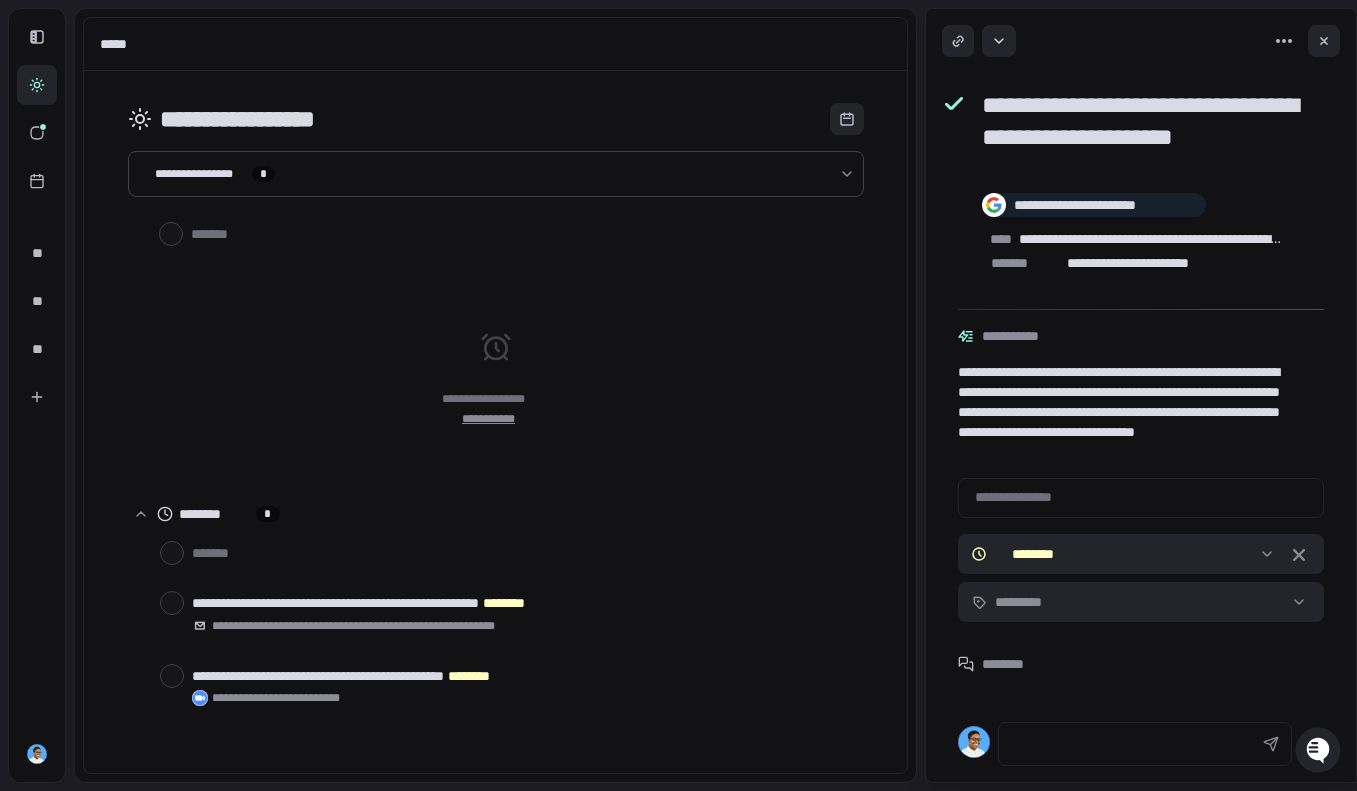 click 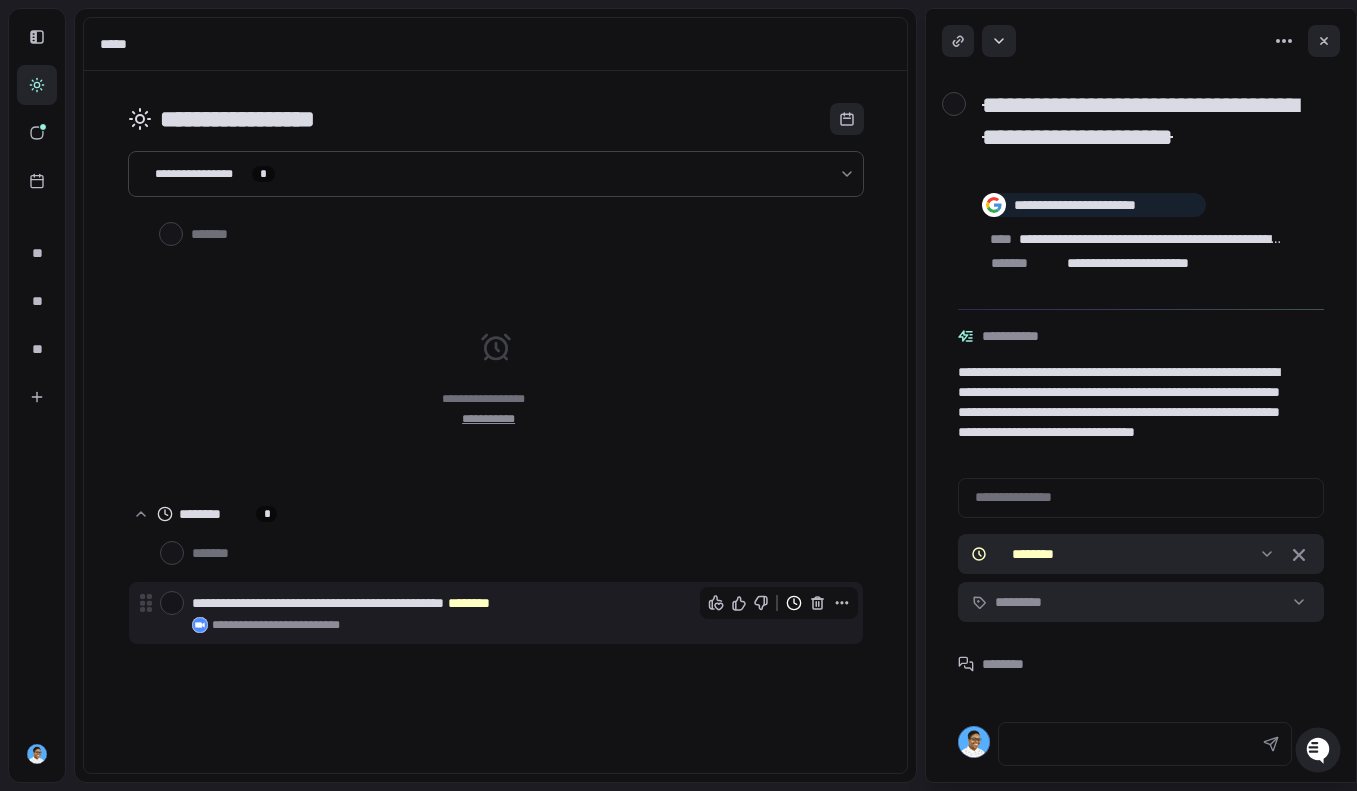 click 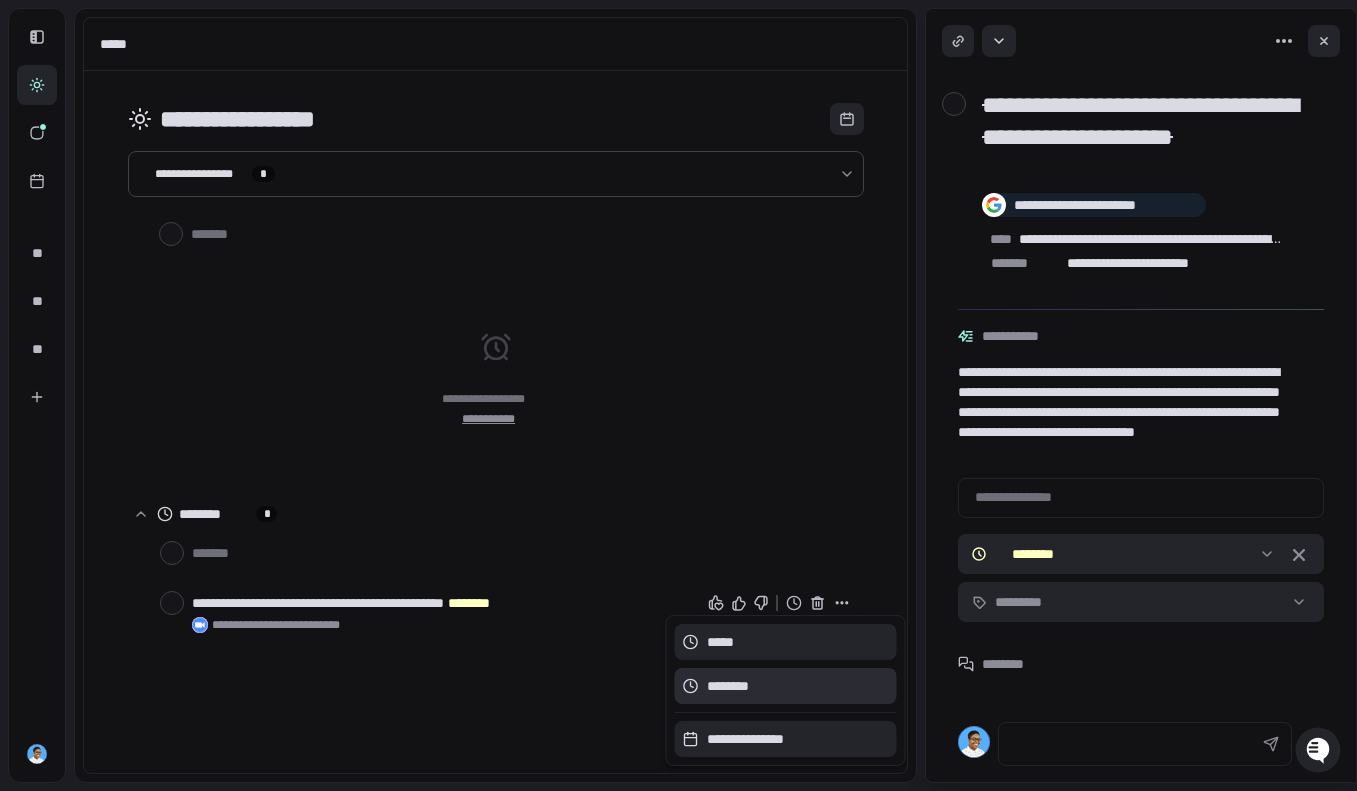 click on "********" at bounding box center [728, 686] 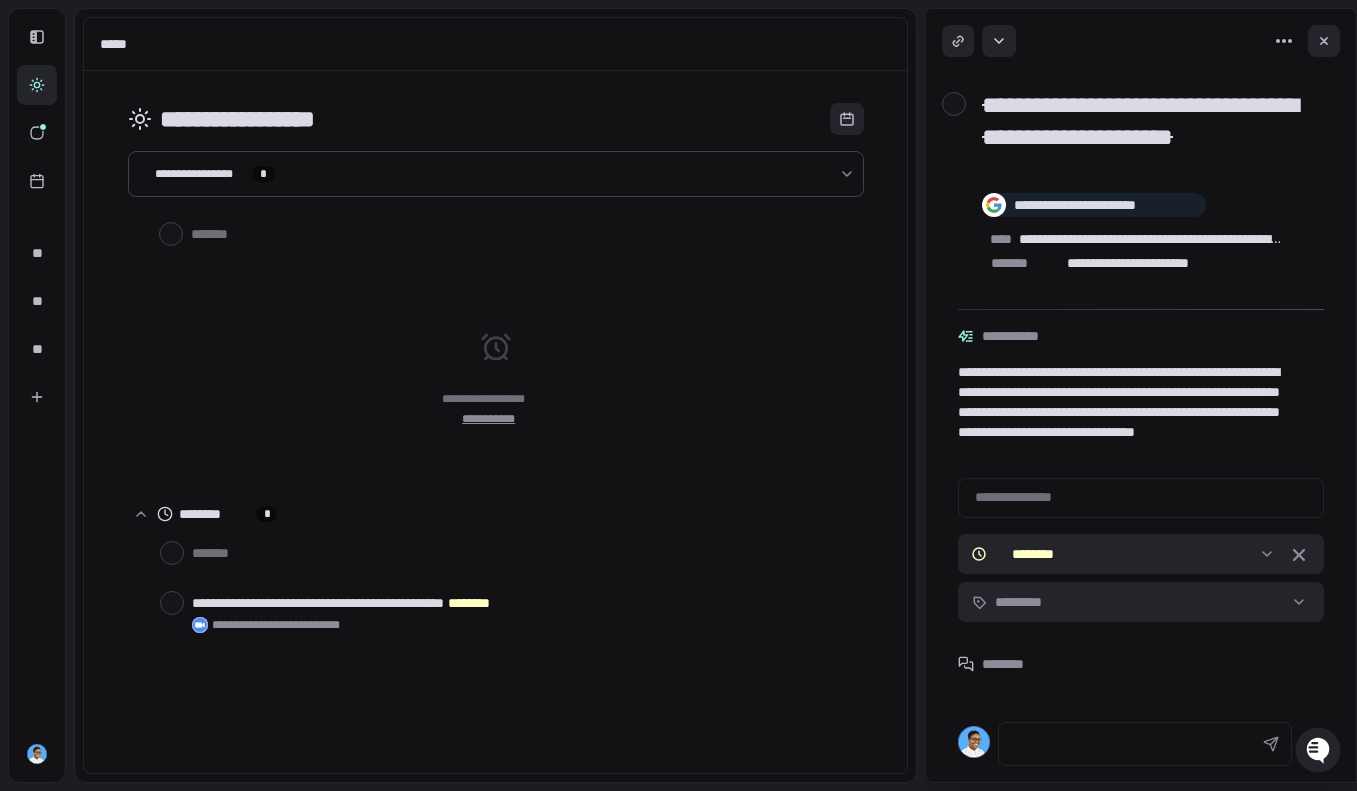 click on "[FIRST] [LAST]" at bounding box center (496, 379) 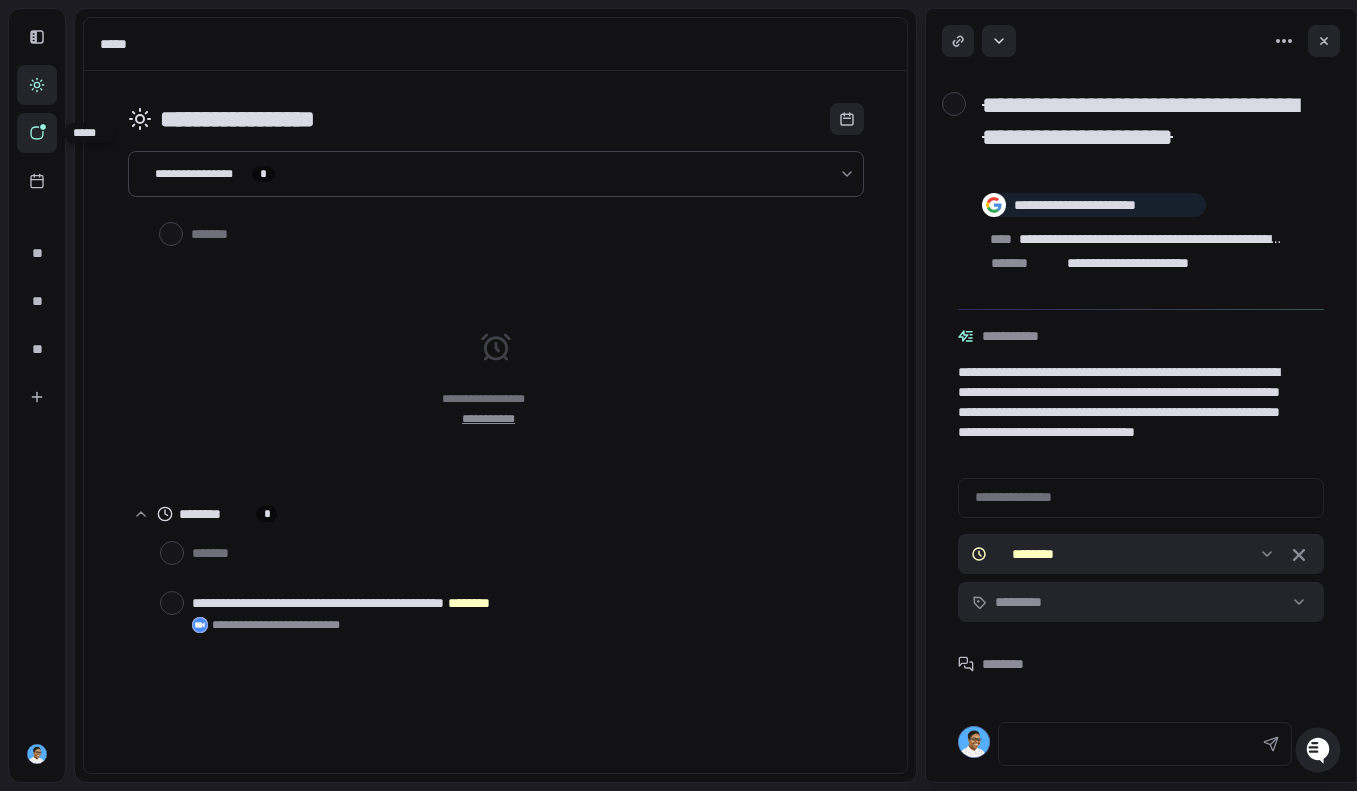 click at bounding box center [43, 127] 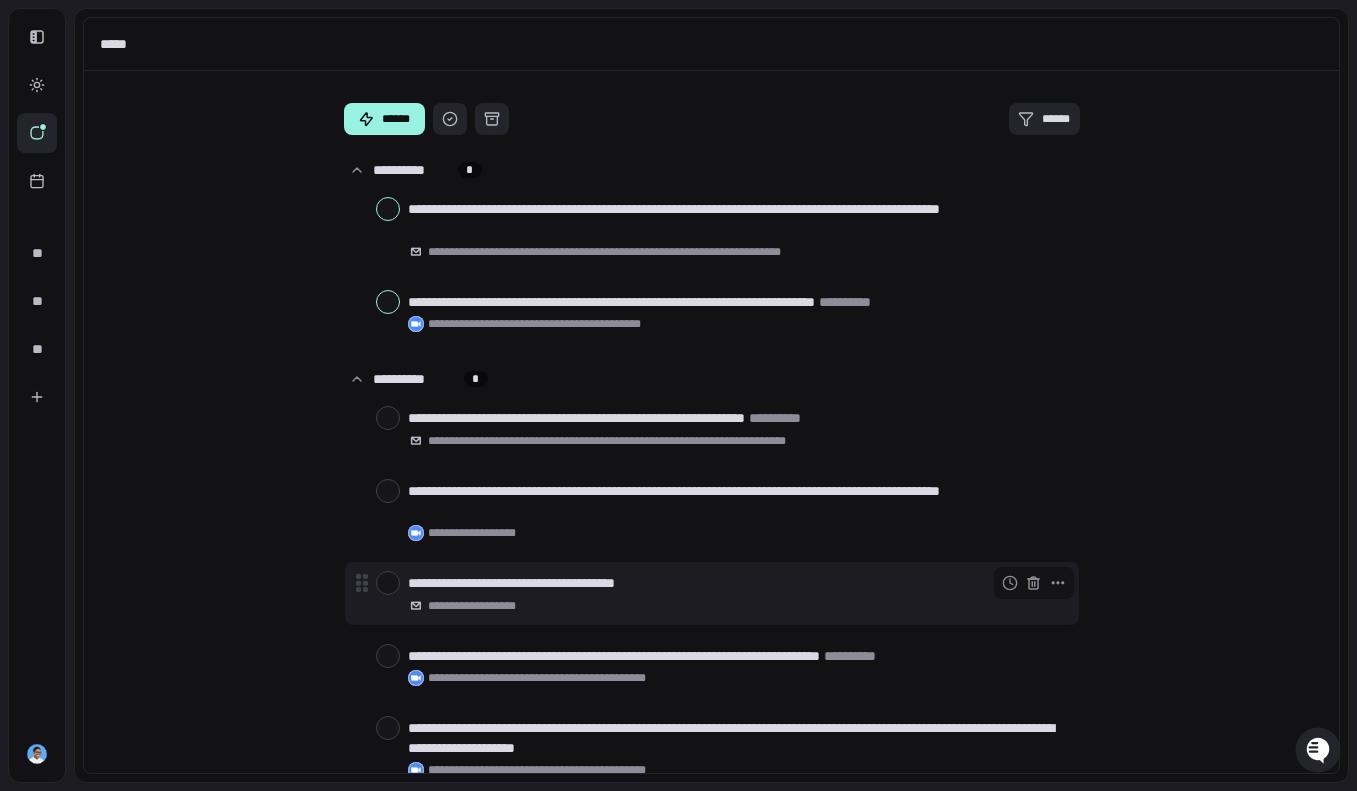 click on "**********" at bounding box center [739, 583] 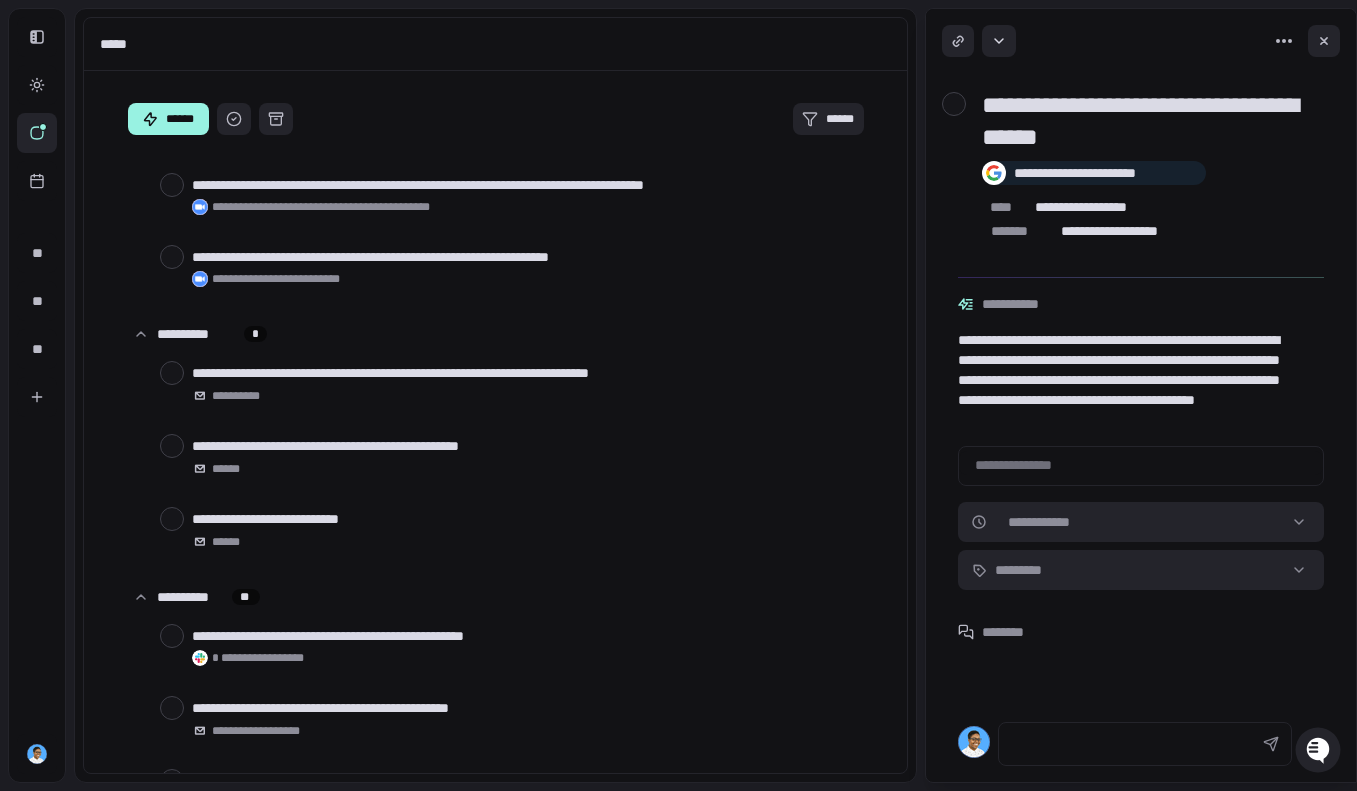 scroll, scrollTop: 742, scrollLeft: 0, axis: vertical 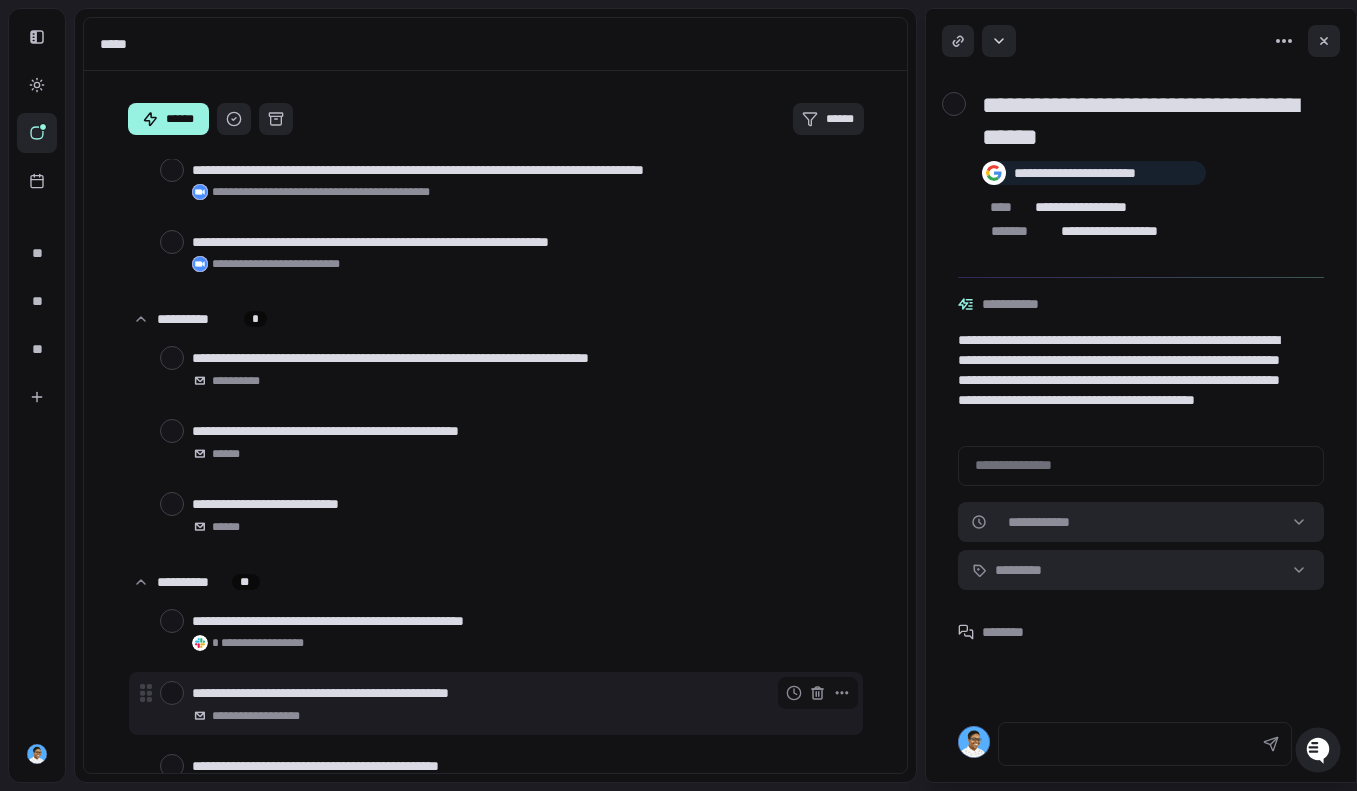 type on "*" 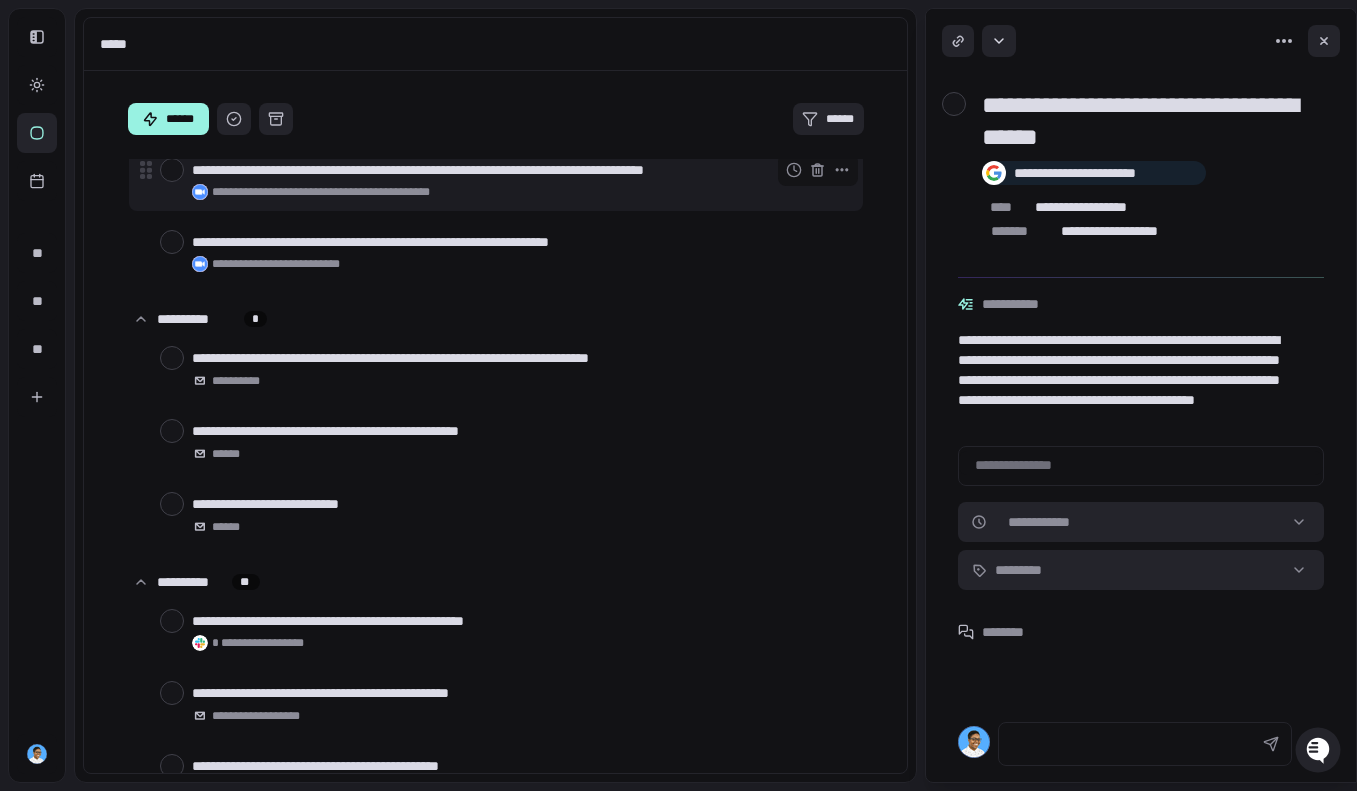 type 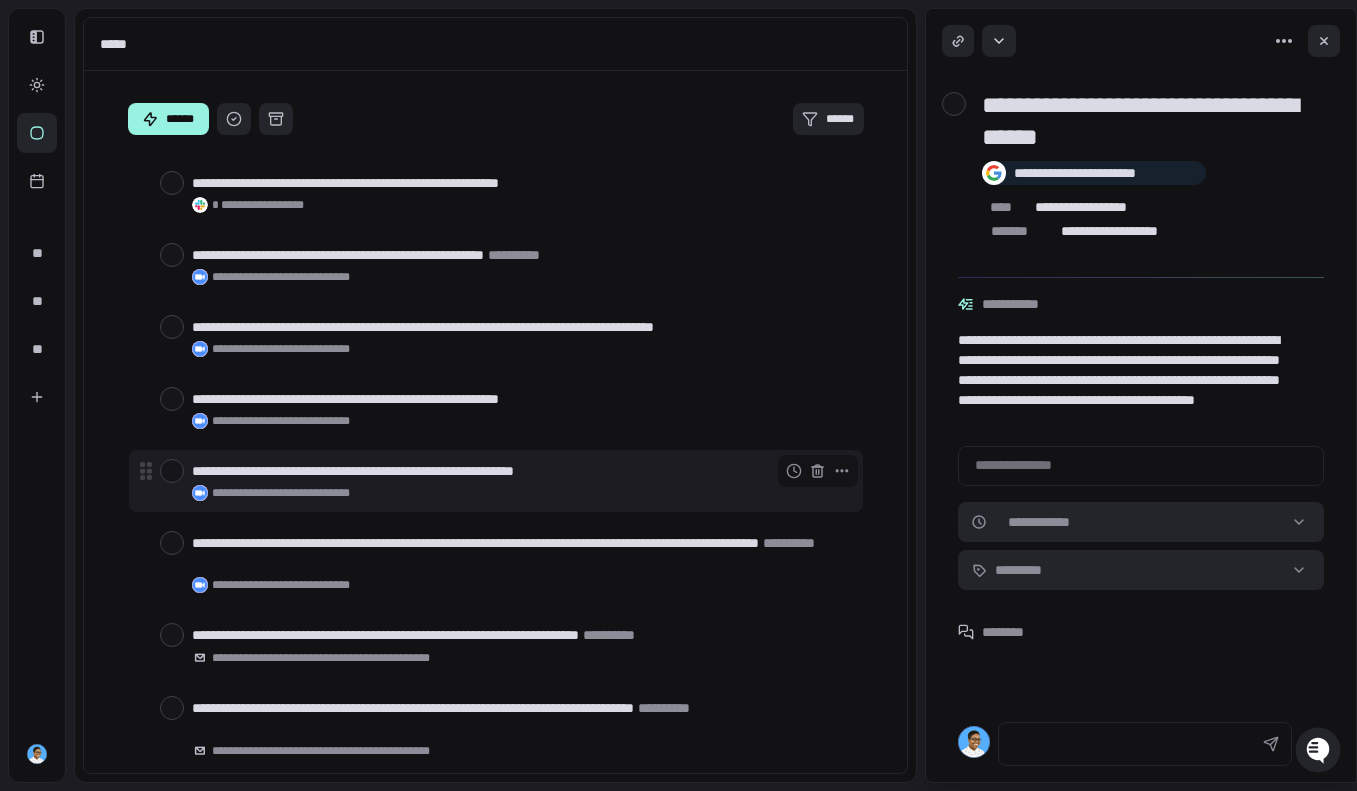 scroll, scrollTop: 1571, scrollLeft: 0, axis: vertical 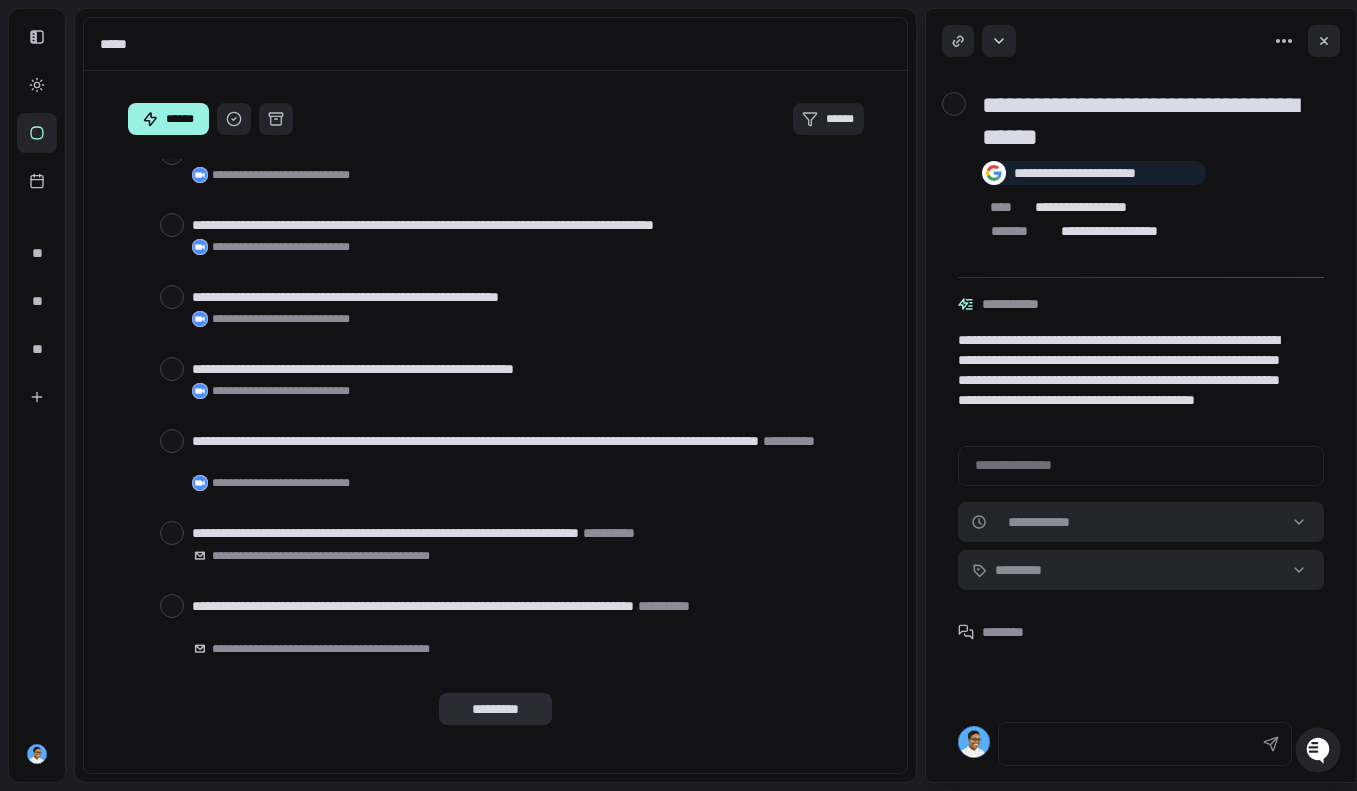 click on "*********" at bounding box center (495, 709) 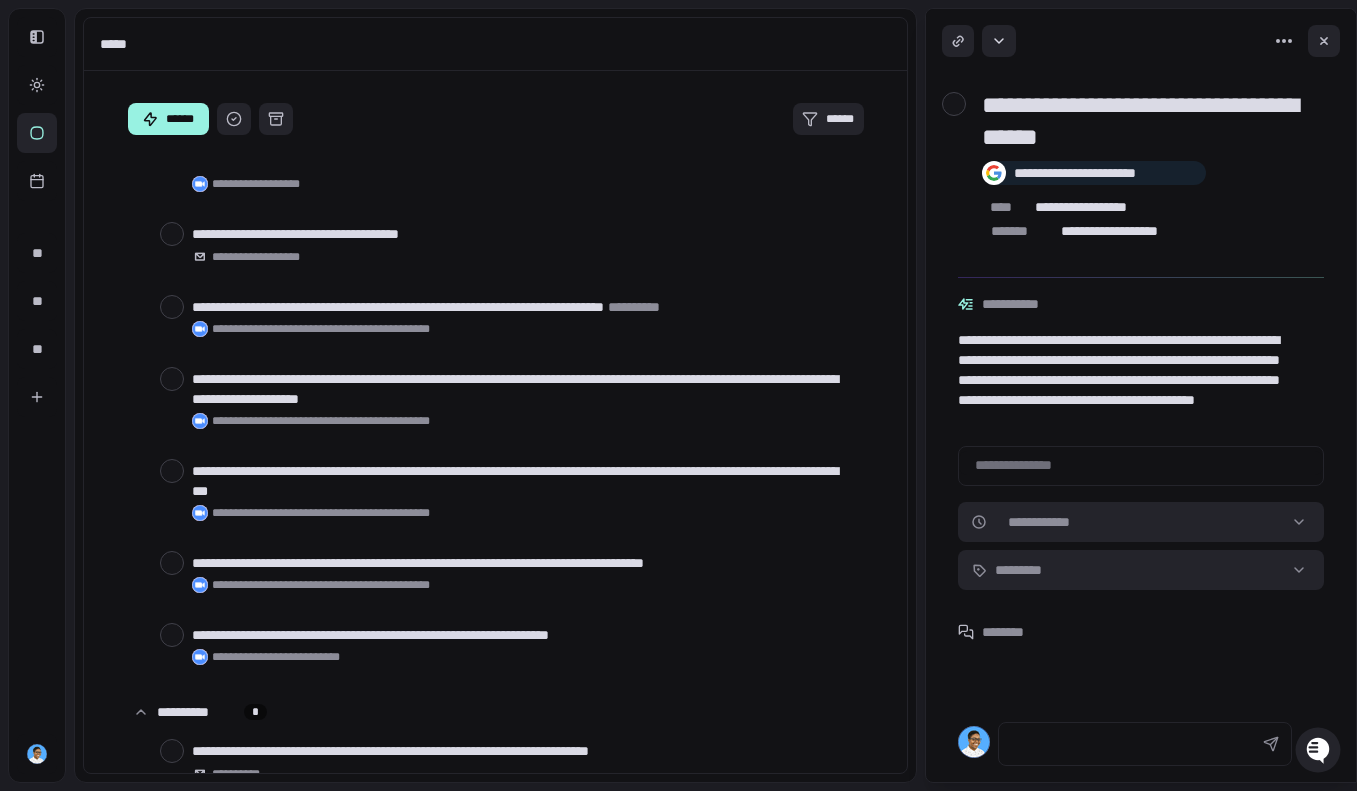 scroll, scrollTop: 346, scrollLeft: 0, axis: vertical 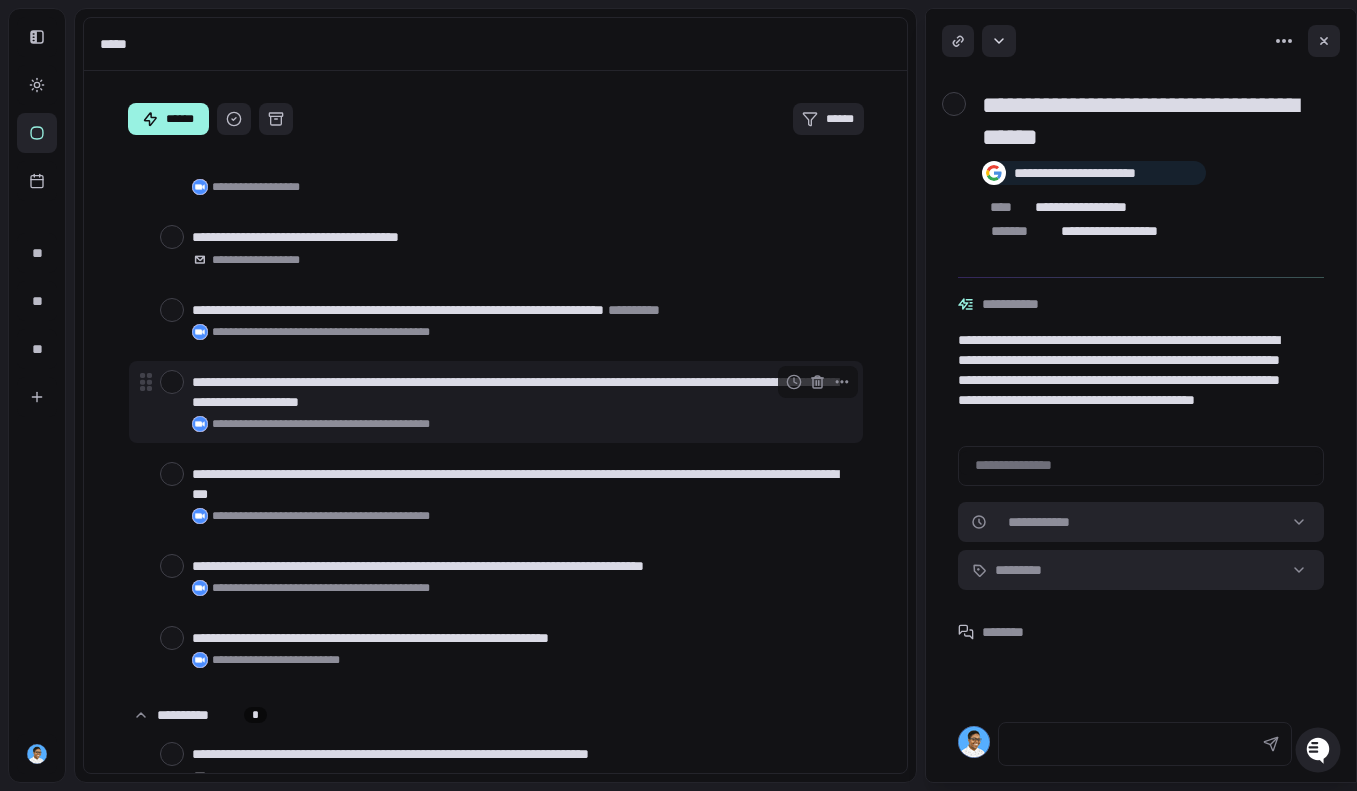 type on "*" 